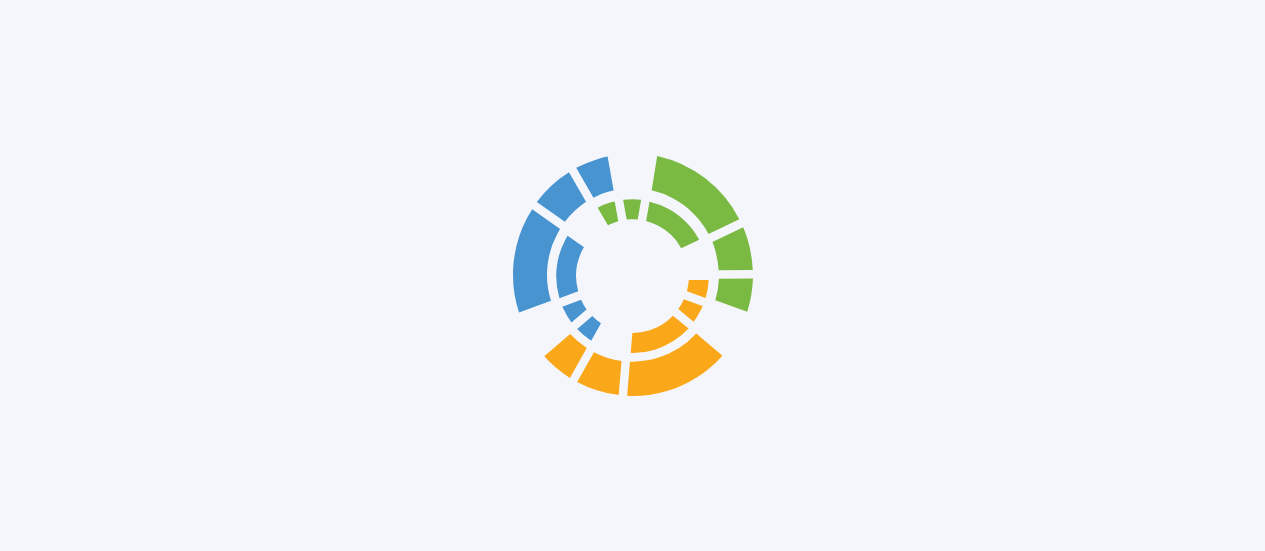 scroll, scrollTop: 0, scrollLeft: 0, axis: both 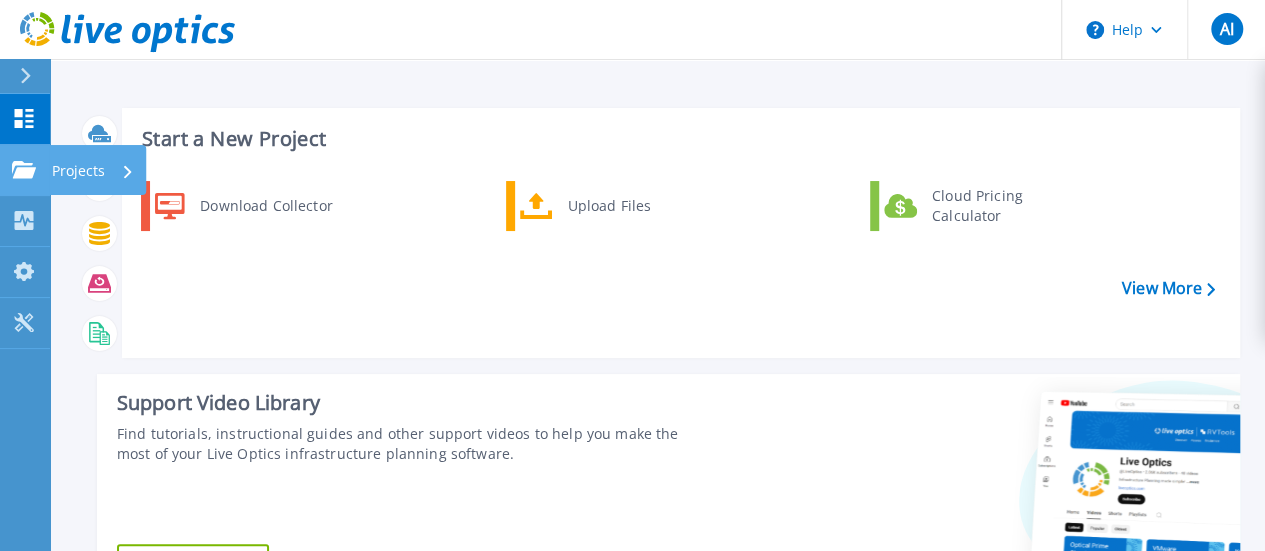 click on "Projects Projects" at bounding box center (25, 170) 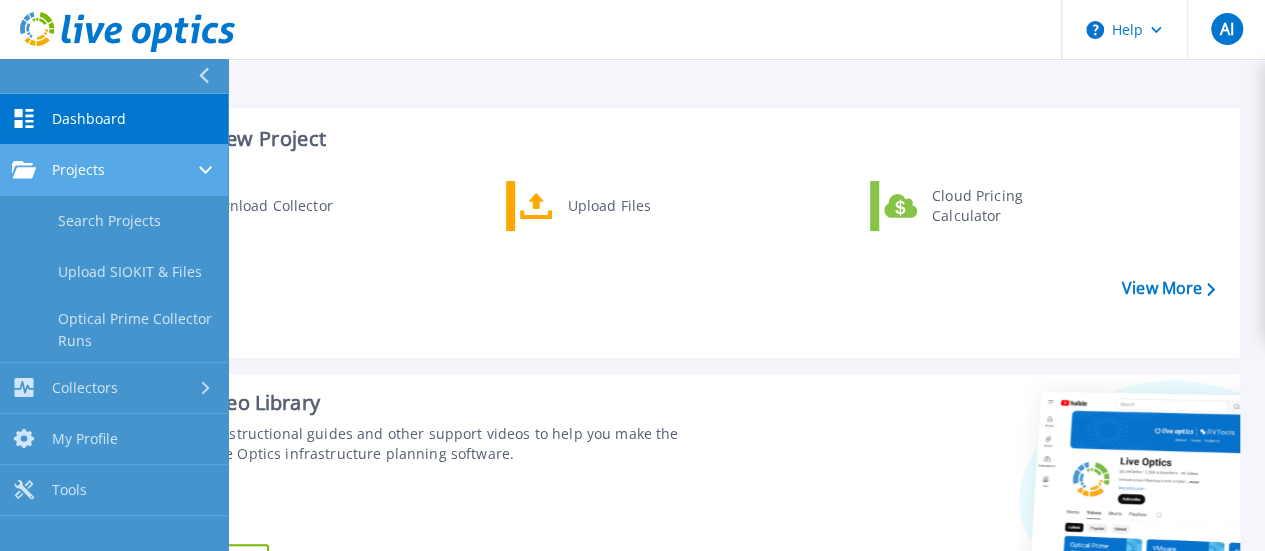 click on "Projects" at bounding box center (78, 170) 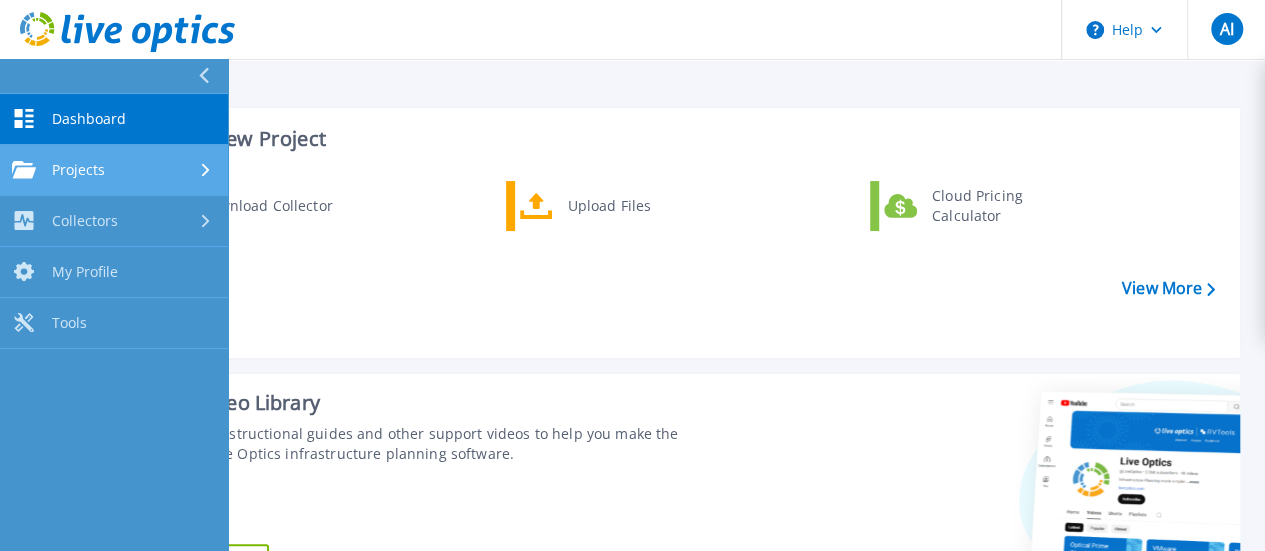click on "Projects" at bounding box center (78, 170) 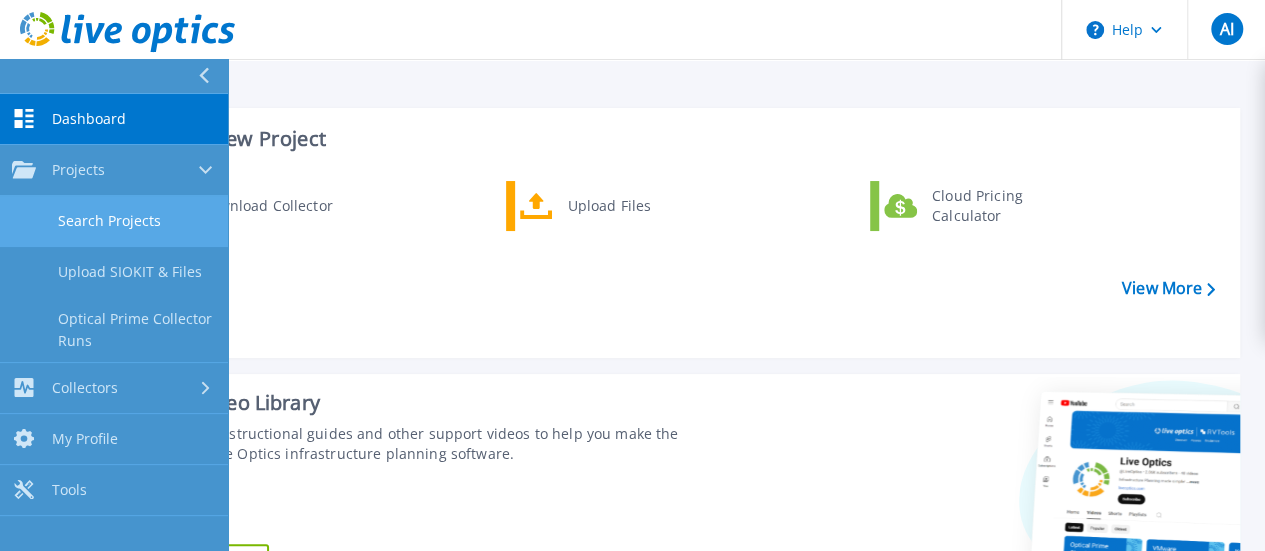 click on "Search Projects" at bounding box center (114, 221) 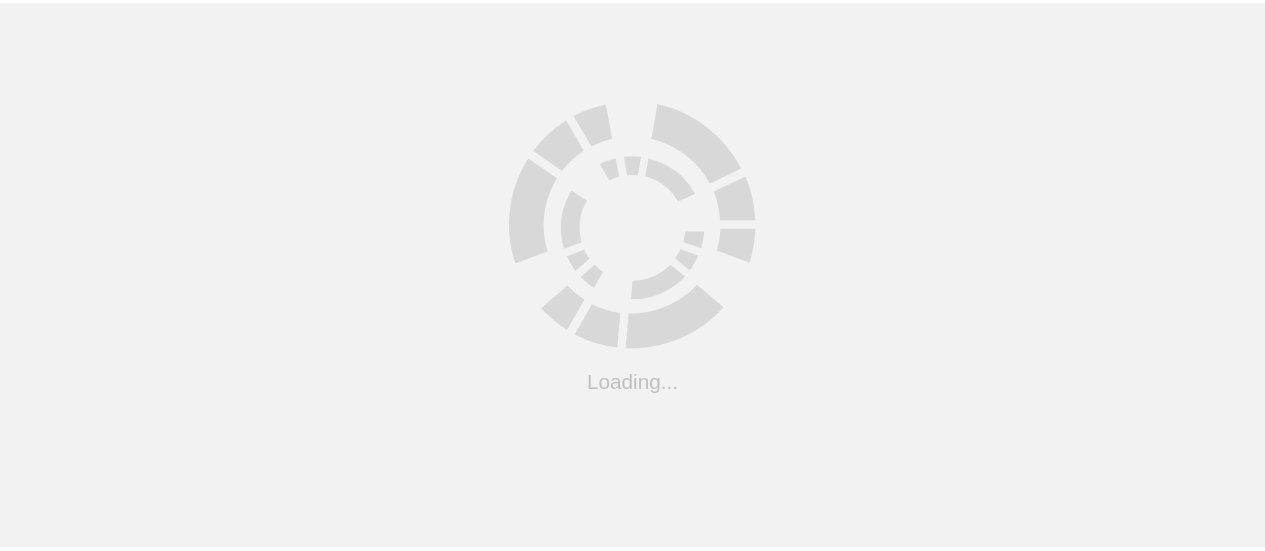 scroll, scrollTop: 0, scrollLeft: 0, axis: both 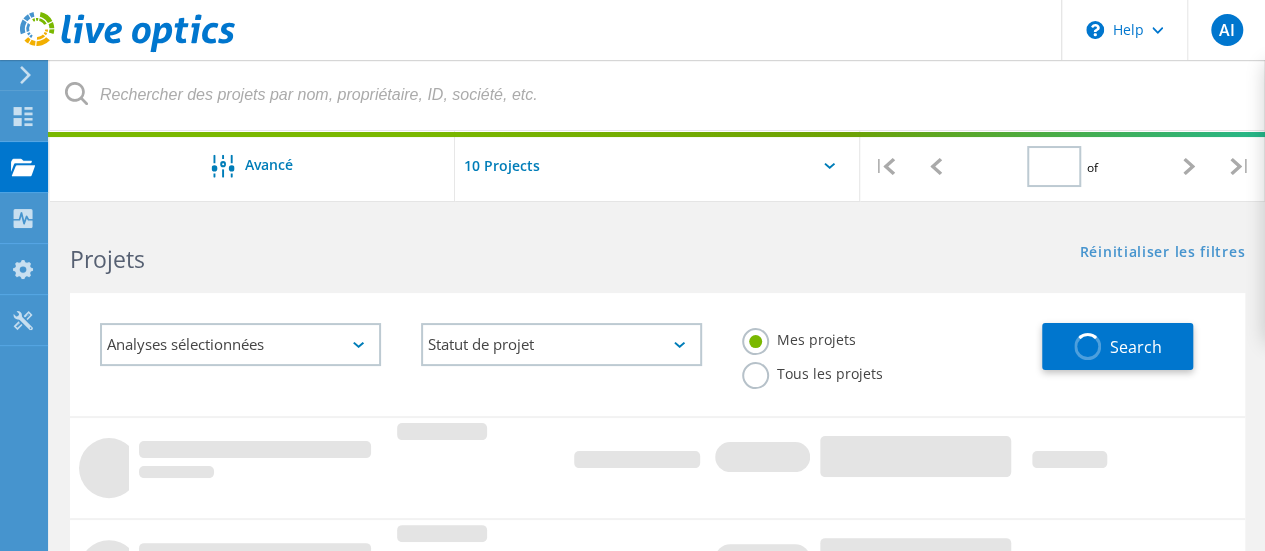 type on "1" 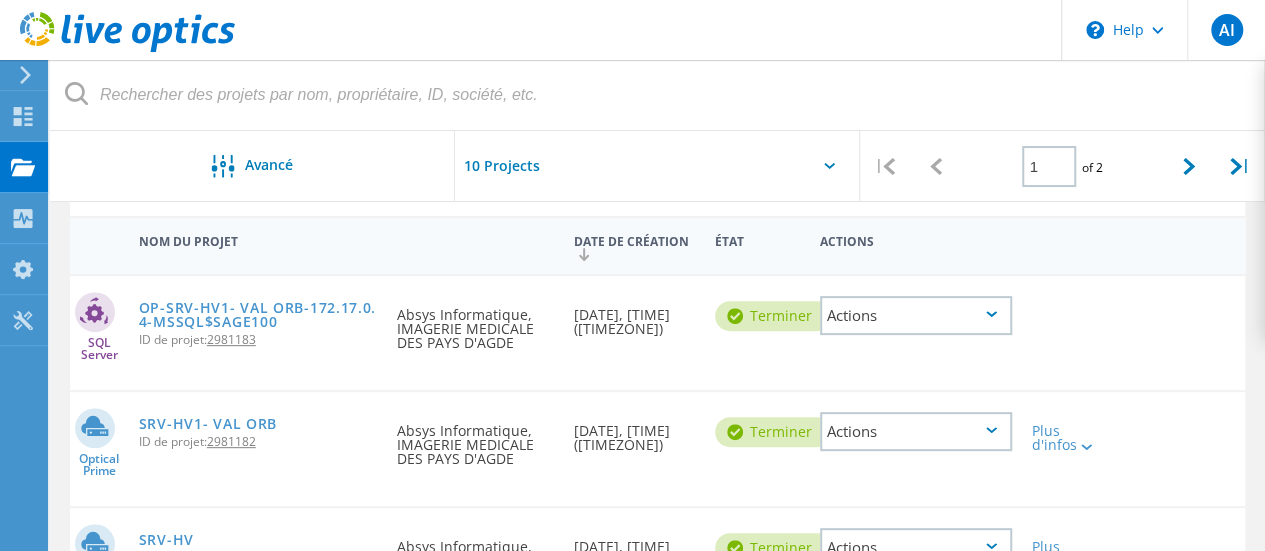 scroll, scrollTop: 300, scrollLeft: 0, axis: vertical 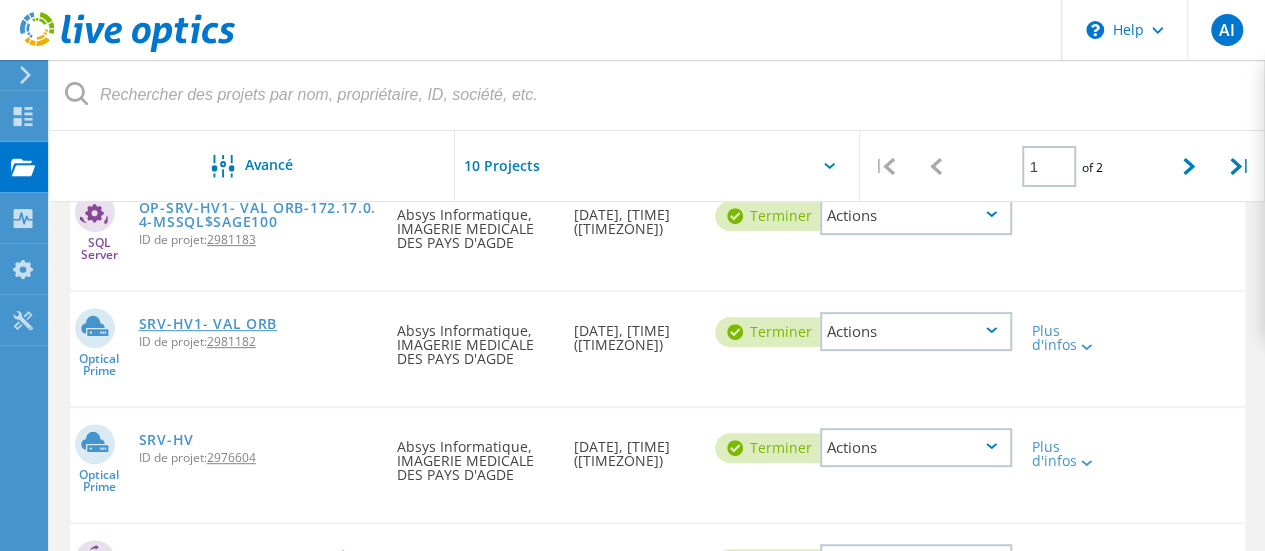 click on "SRV-HV1- VAL ORB" 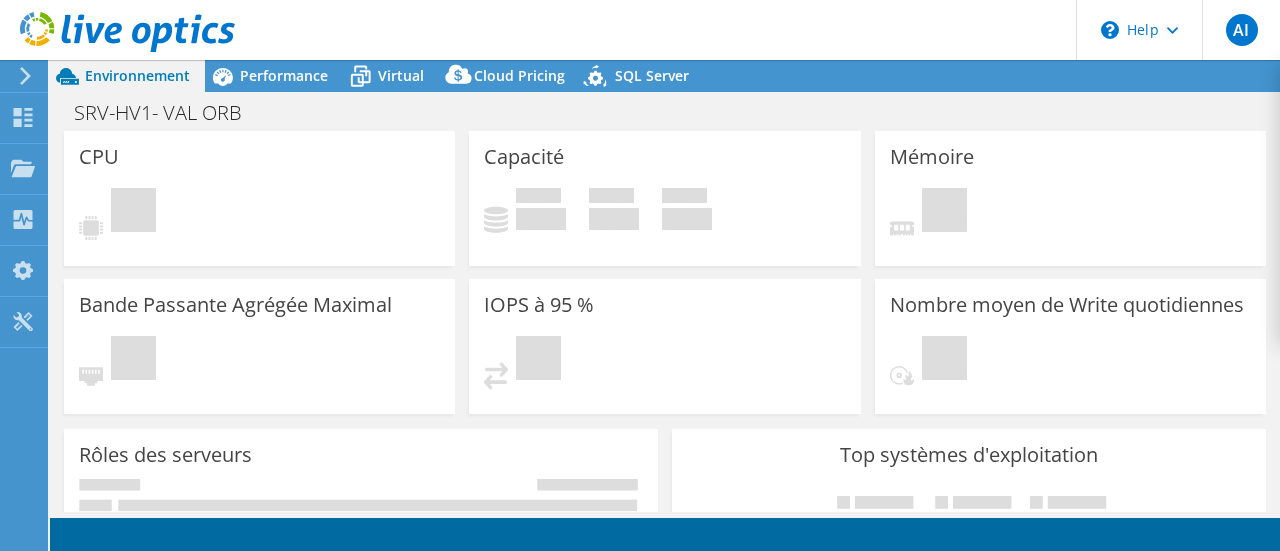scroll, scrollTop: 0, scrollLeft: 0, axis: both 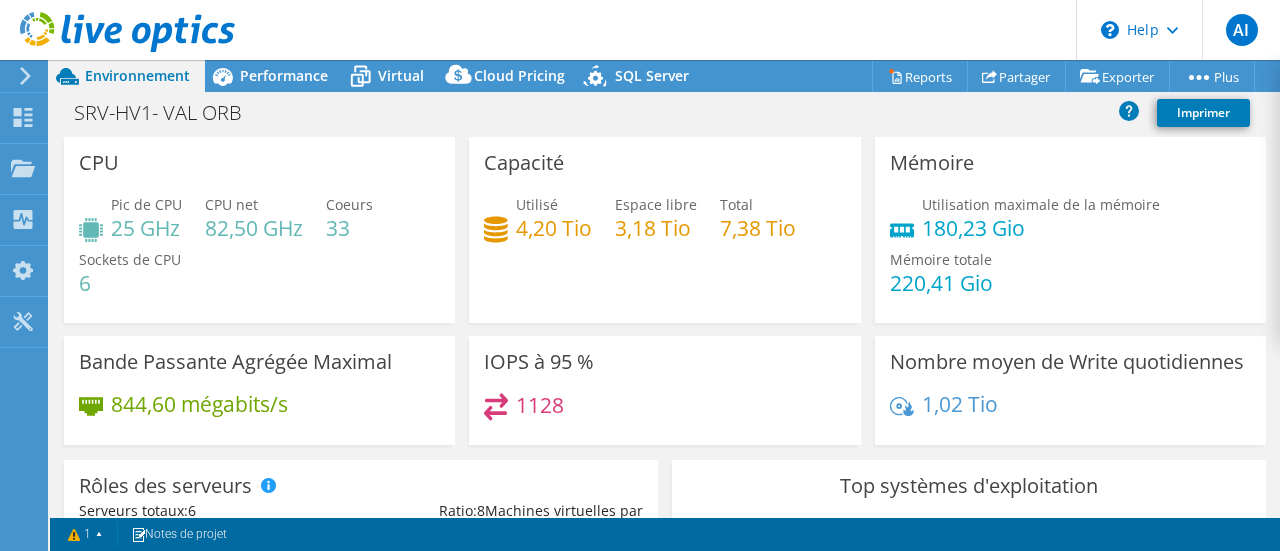 select on "EUFrankfurt" 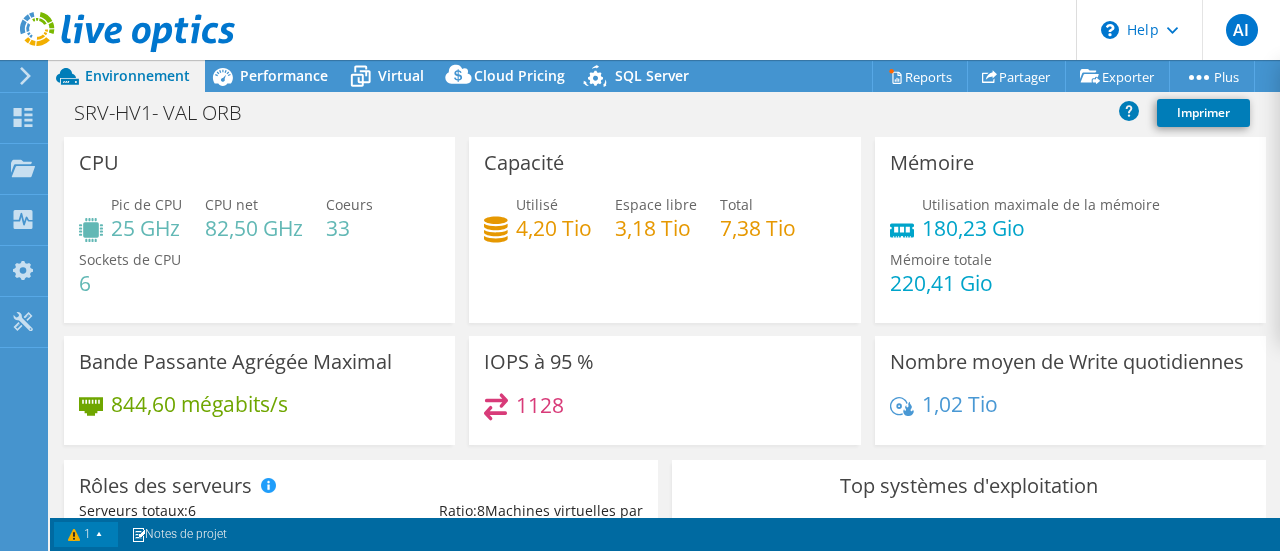 click on "1" at bounding box center (86, 534) 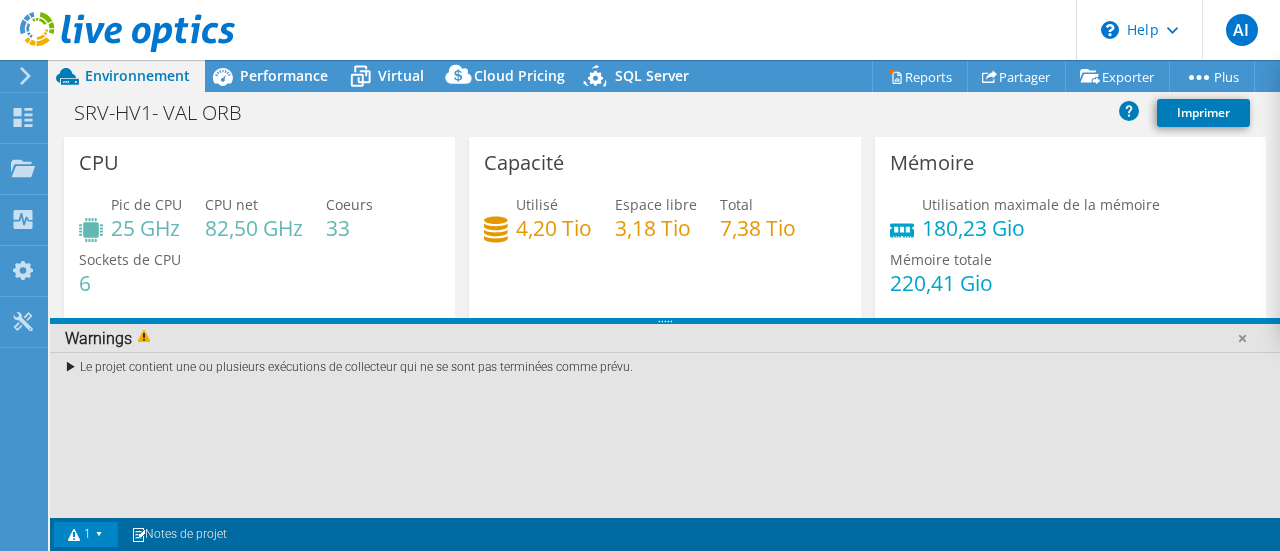 click on "1" at bounding box center (86, 534) 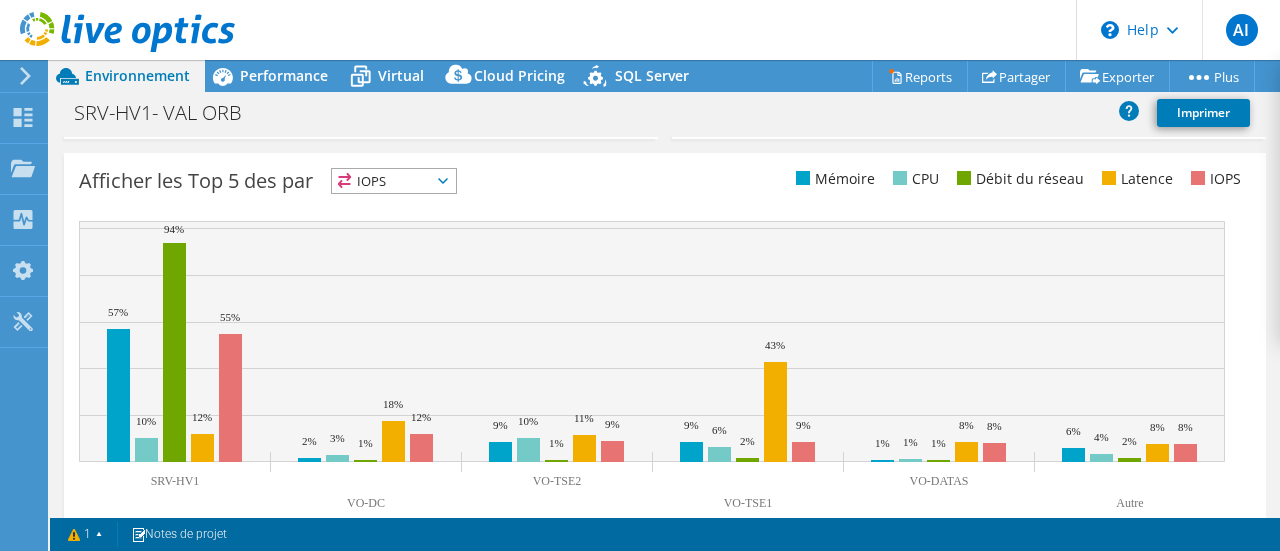 scroll, scrollTop: 900, scrollLeft: 0, axis: vertical 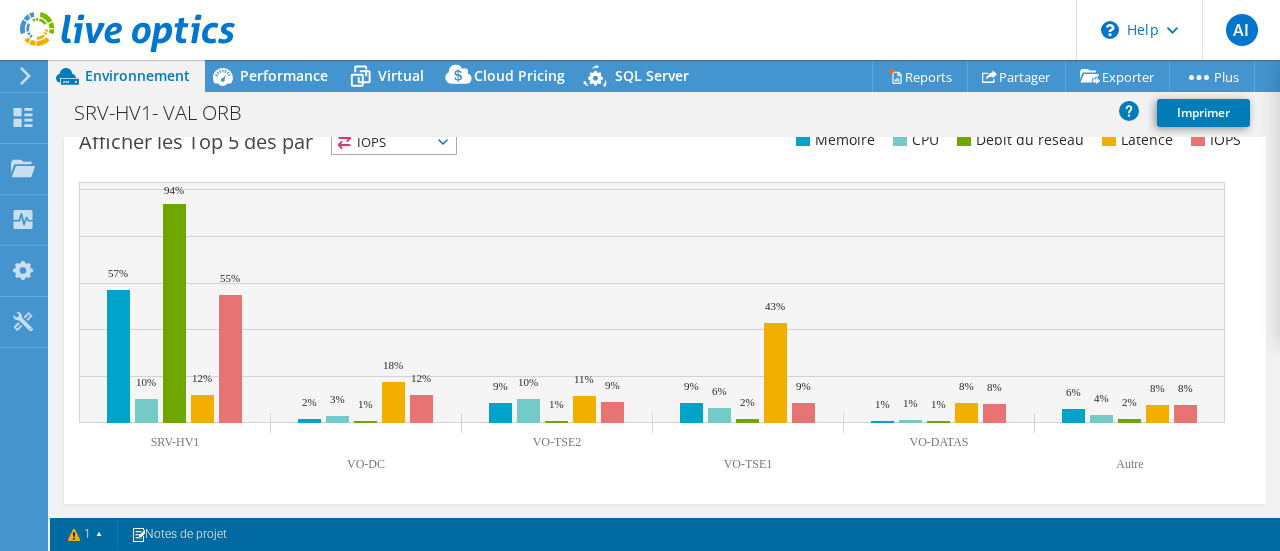 click on "IOPS" at bounding box center [394, 142] 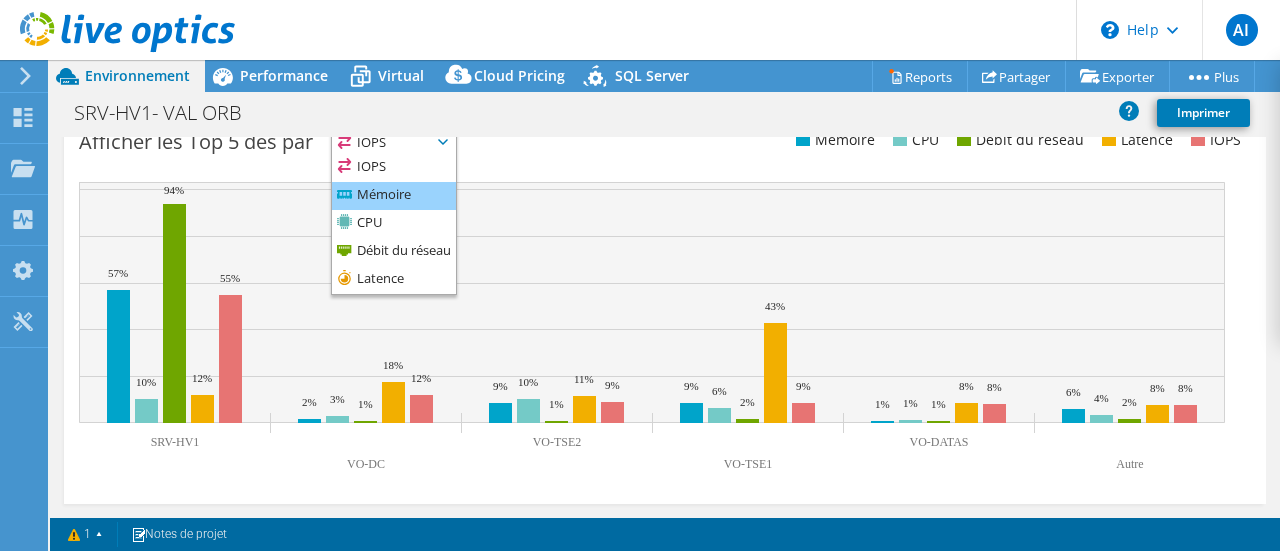 click on "Mémoire" at bounding box center (394, 196) 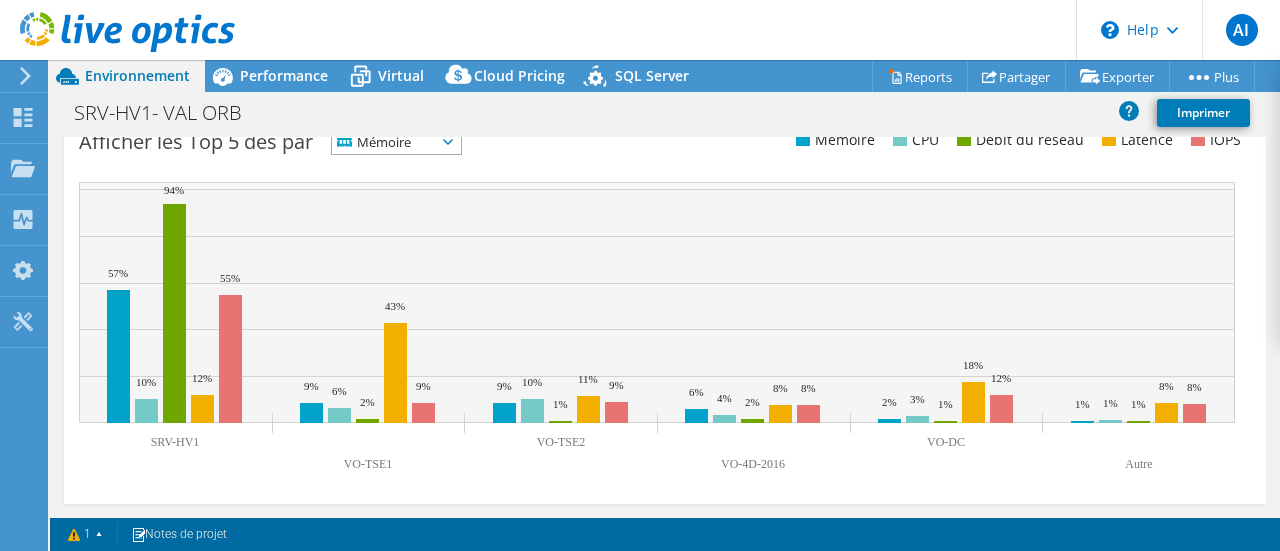 click on "Mémoire" at bounding box center (384, 142) 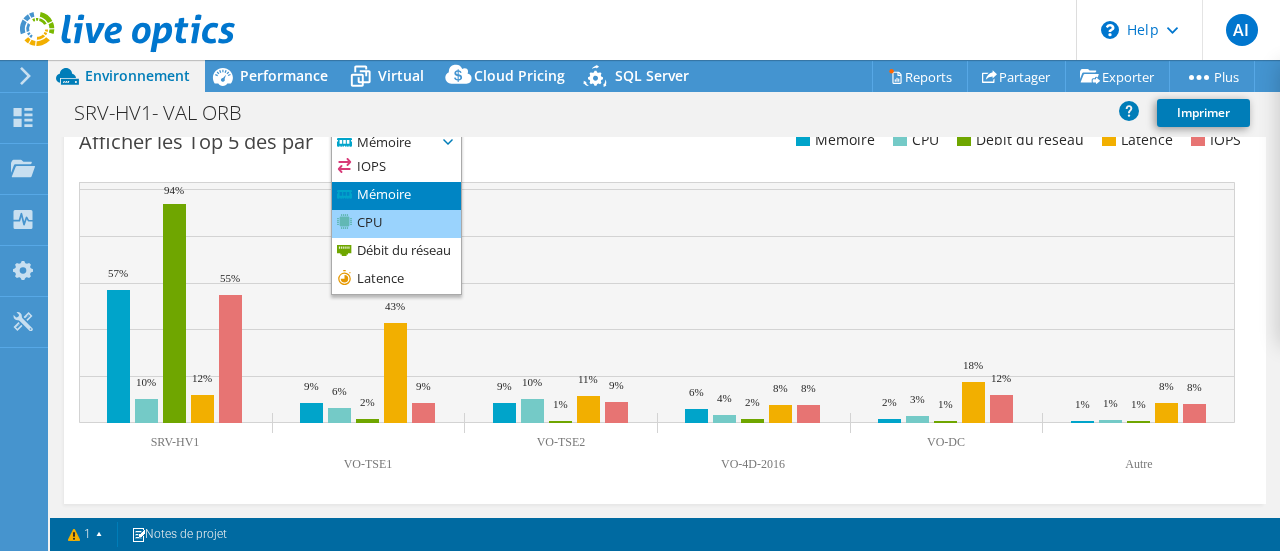 click on "CPU" at bounding box center (396, 224) 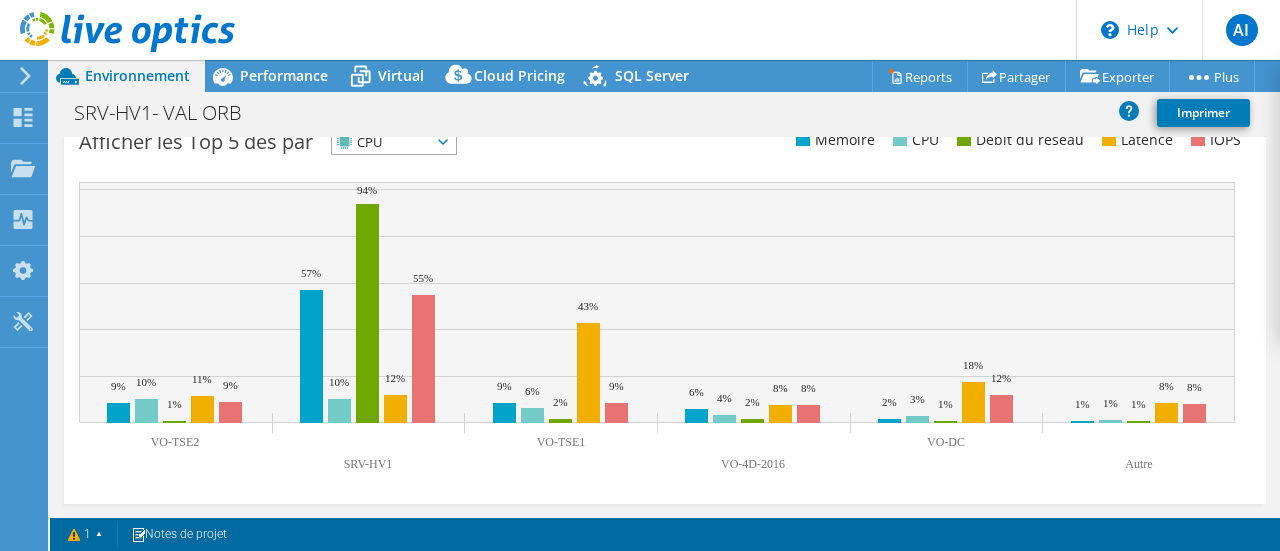 scroll, scrollTop: 903, scrollLeft: 0, axis: vertical 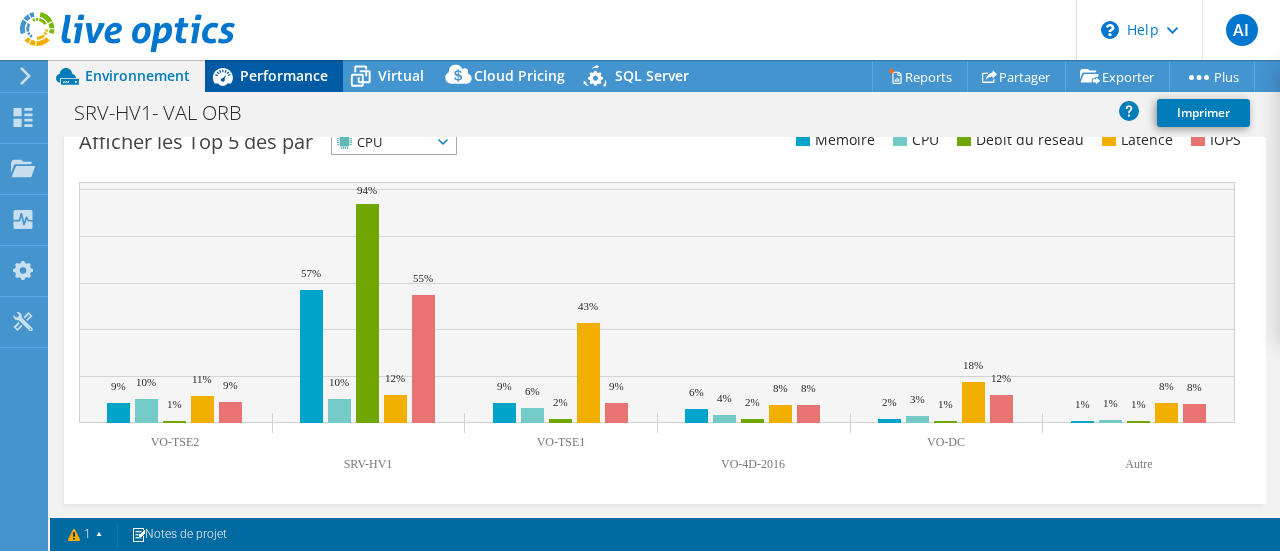 click on "Performance" at bounding box center (284, 75) 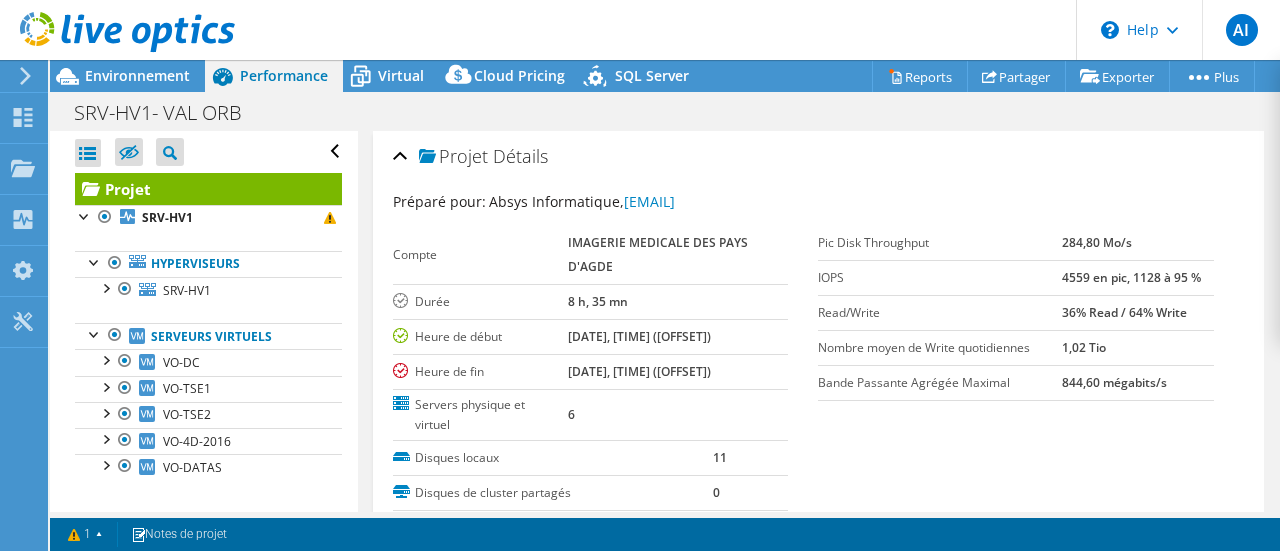 scroll, scrollTop: 0, scrollLeft: 0, axis: both 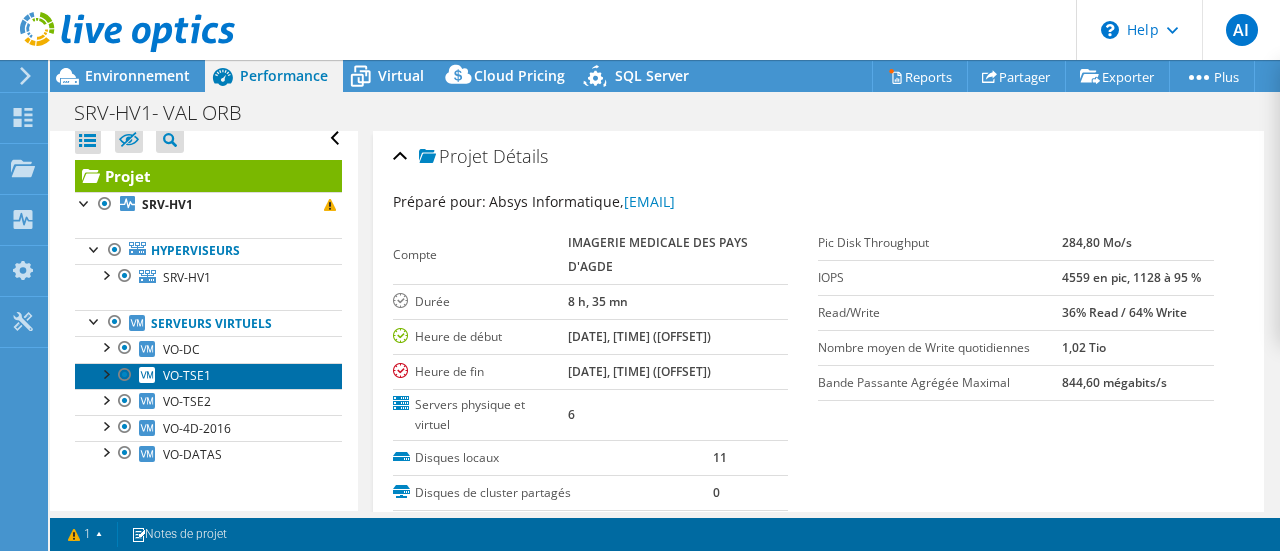 click on "VO-TSE1" at bounding box center [187, 375] 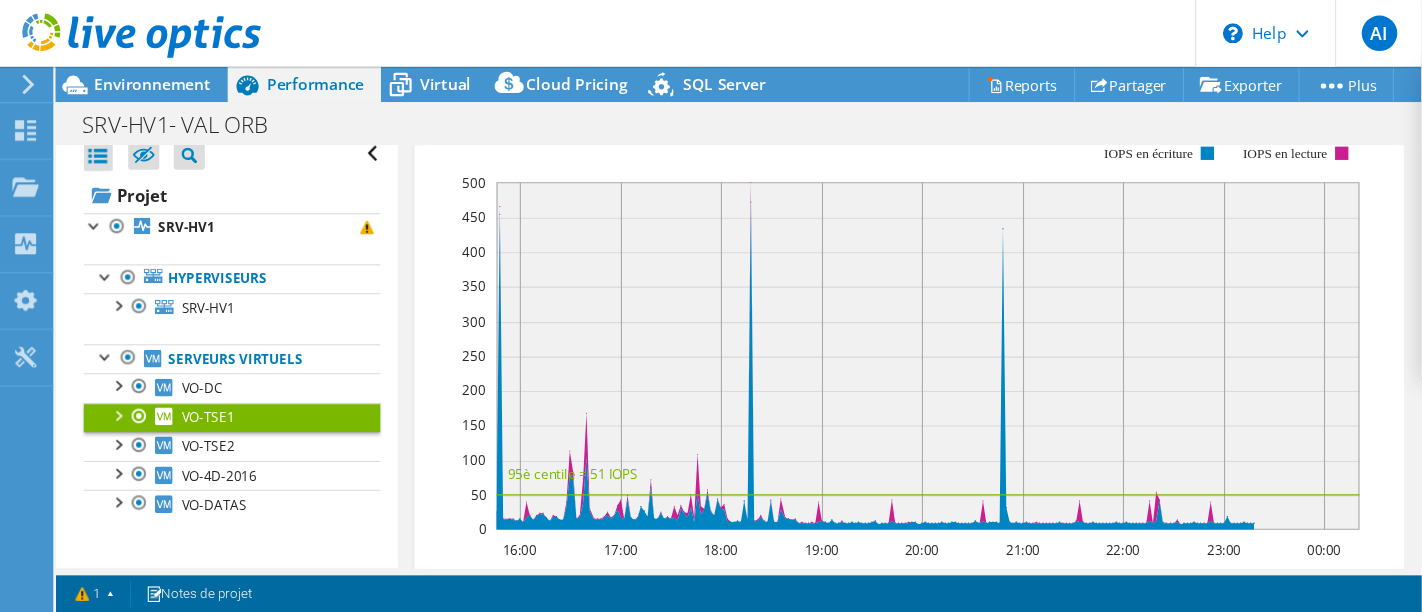 scroll, scrollTop: 600, scrollLeft: 0, axis: vertical 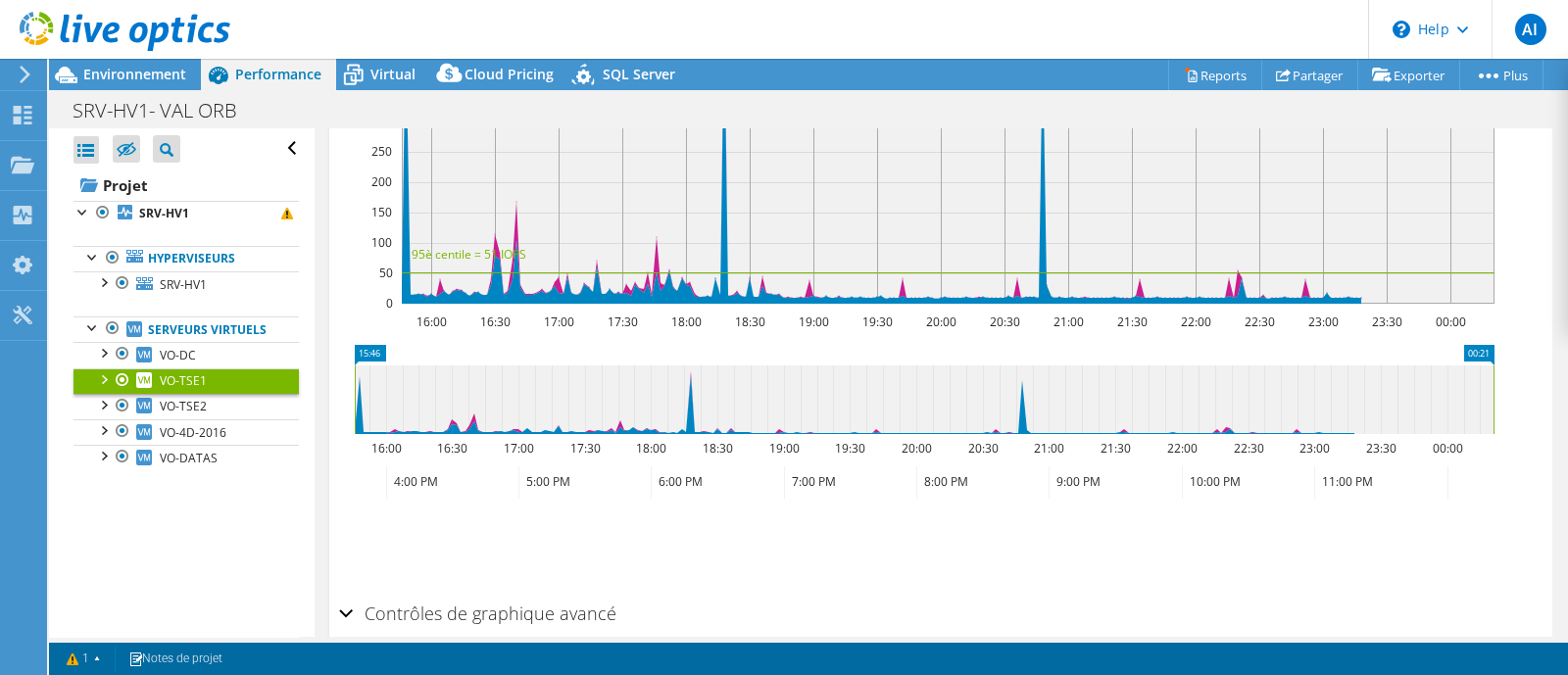 drag, startPoint x: 1131, startPoint y: 0, endPoint x: 806, endPoint y: 661, distance: 736.5772 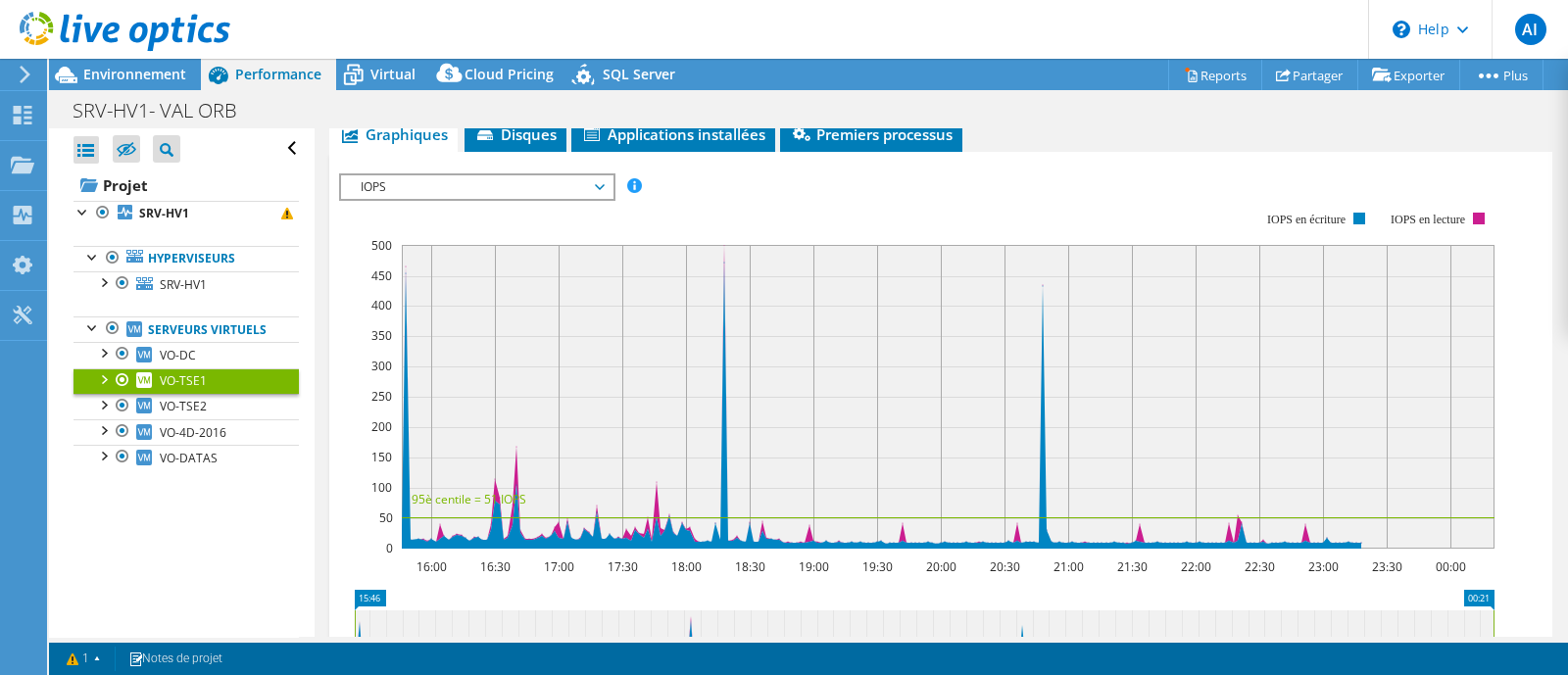 scroll, scrollTop: 464, scrollLeft: 0, axis: vertical 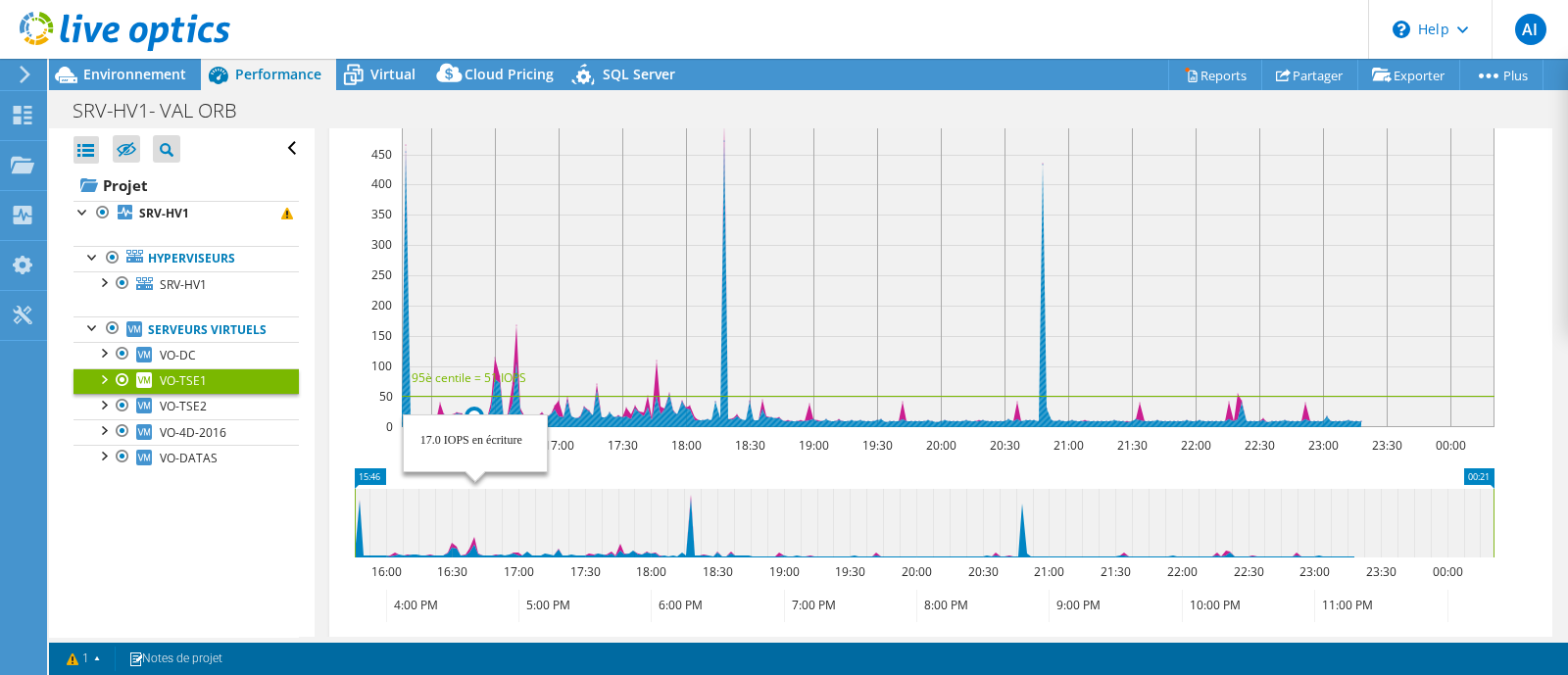 drag, startPoint x: 407, startPoint y: 492, endPoint x: 476, endPoint y: 493, distance: 69.00725 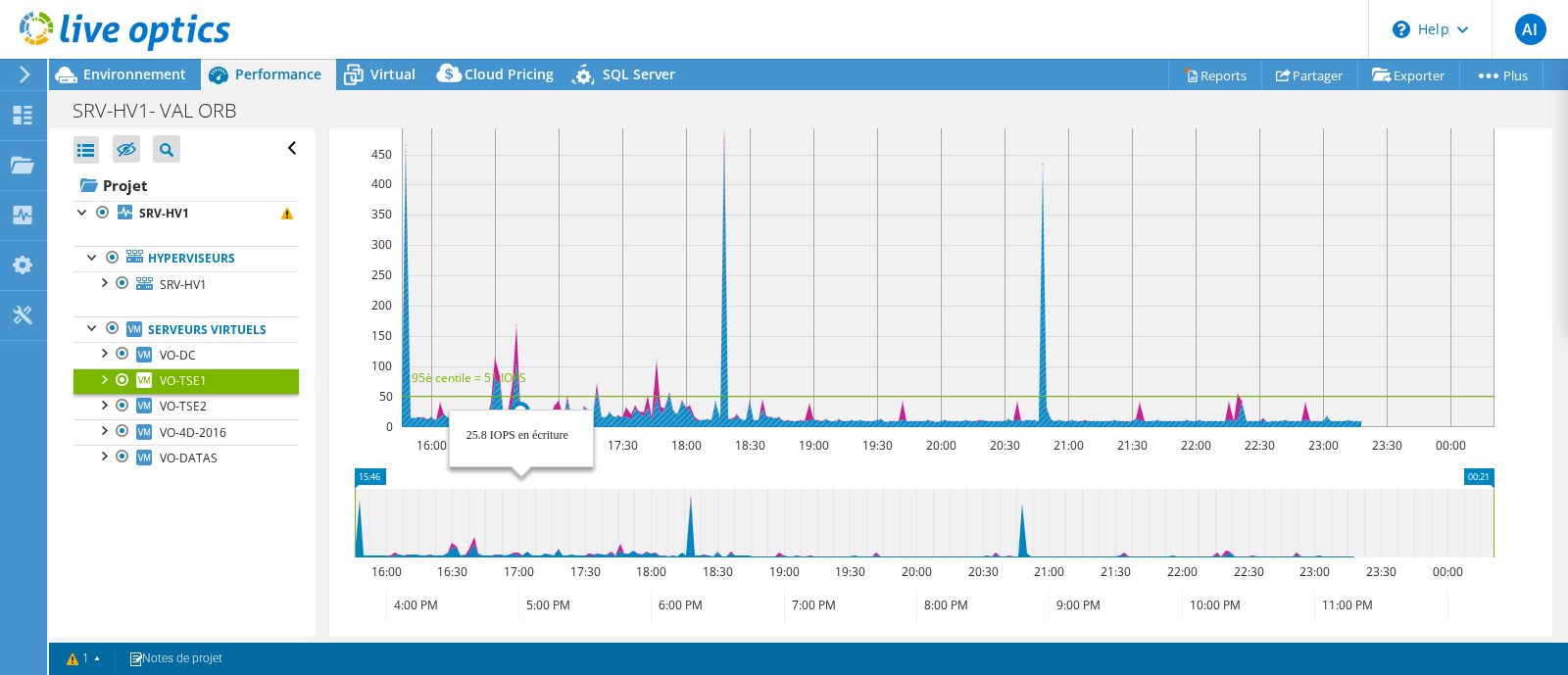 scroll, scrollTop: 343, scrollLeft: 0, axis: vertical 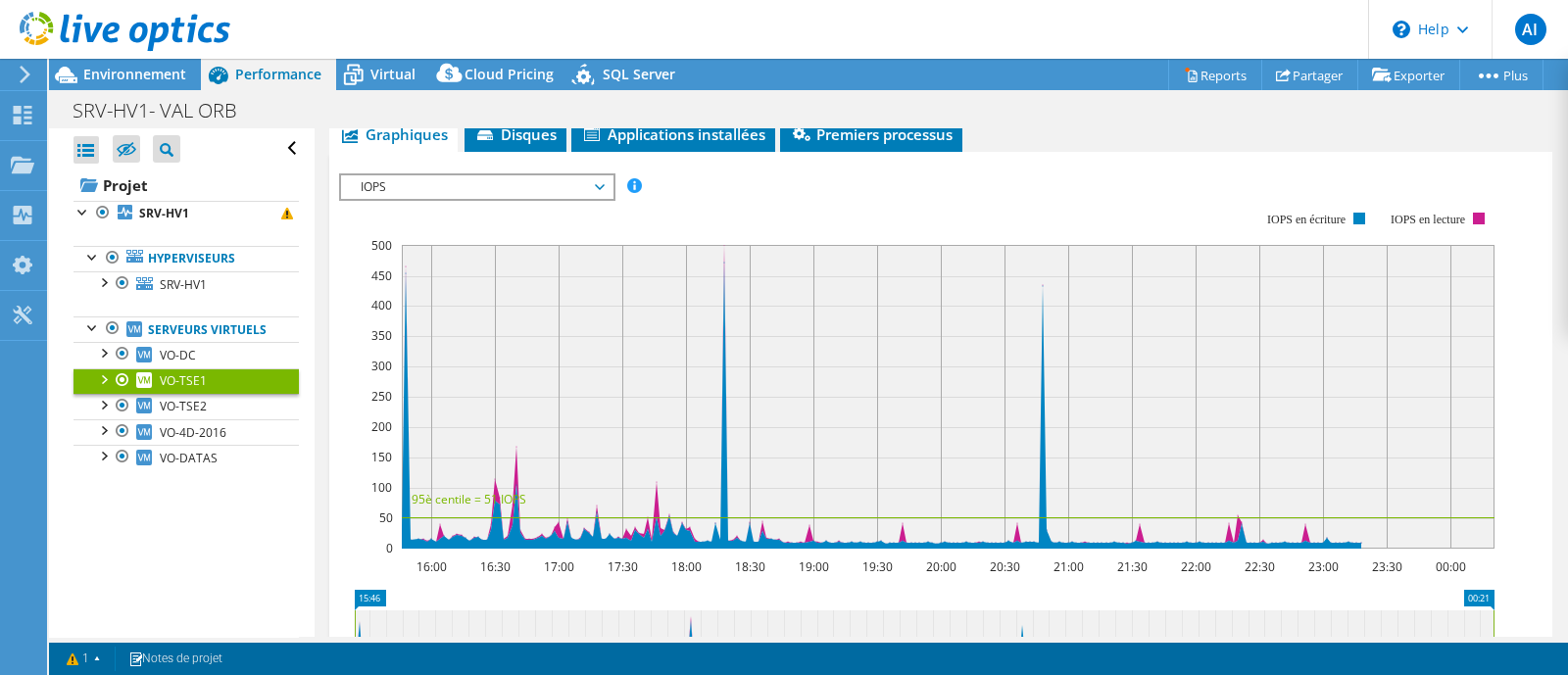 click on "IOPS" at bounding box center (476, 187) 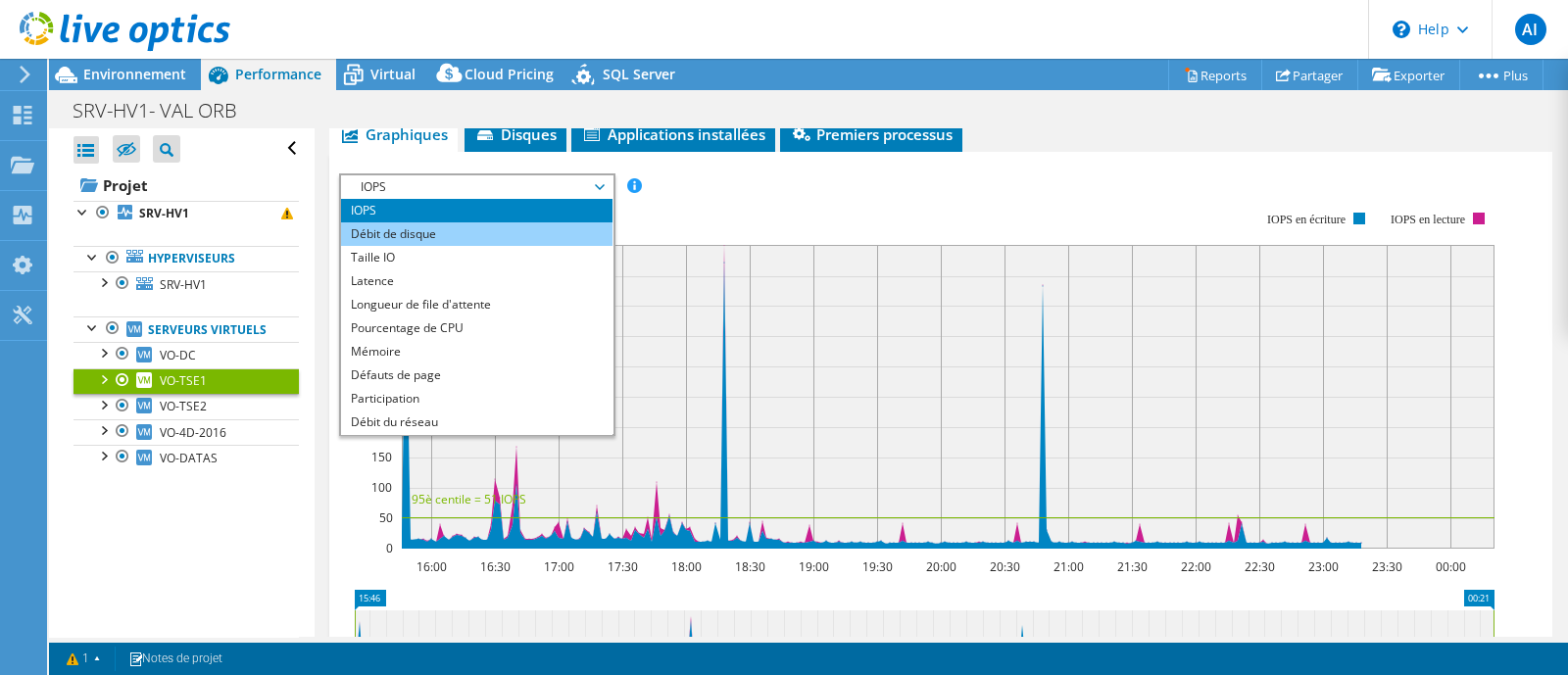 click on "Débit de disque" at bounding box center [476, 234] 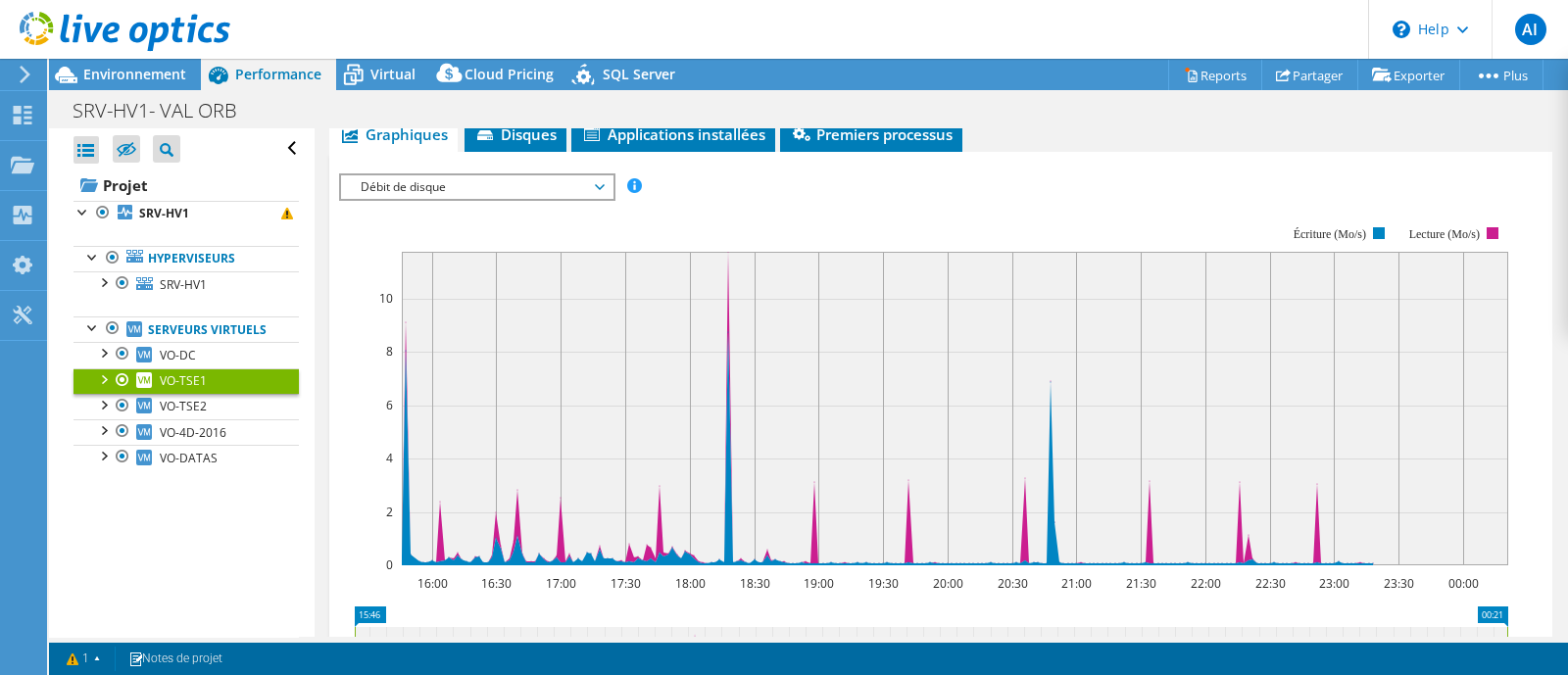 scroll, scrollTop: 464, scrollLeft: 0, axis: vertical 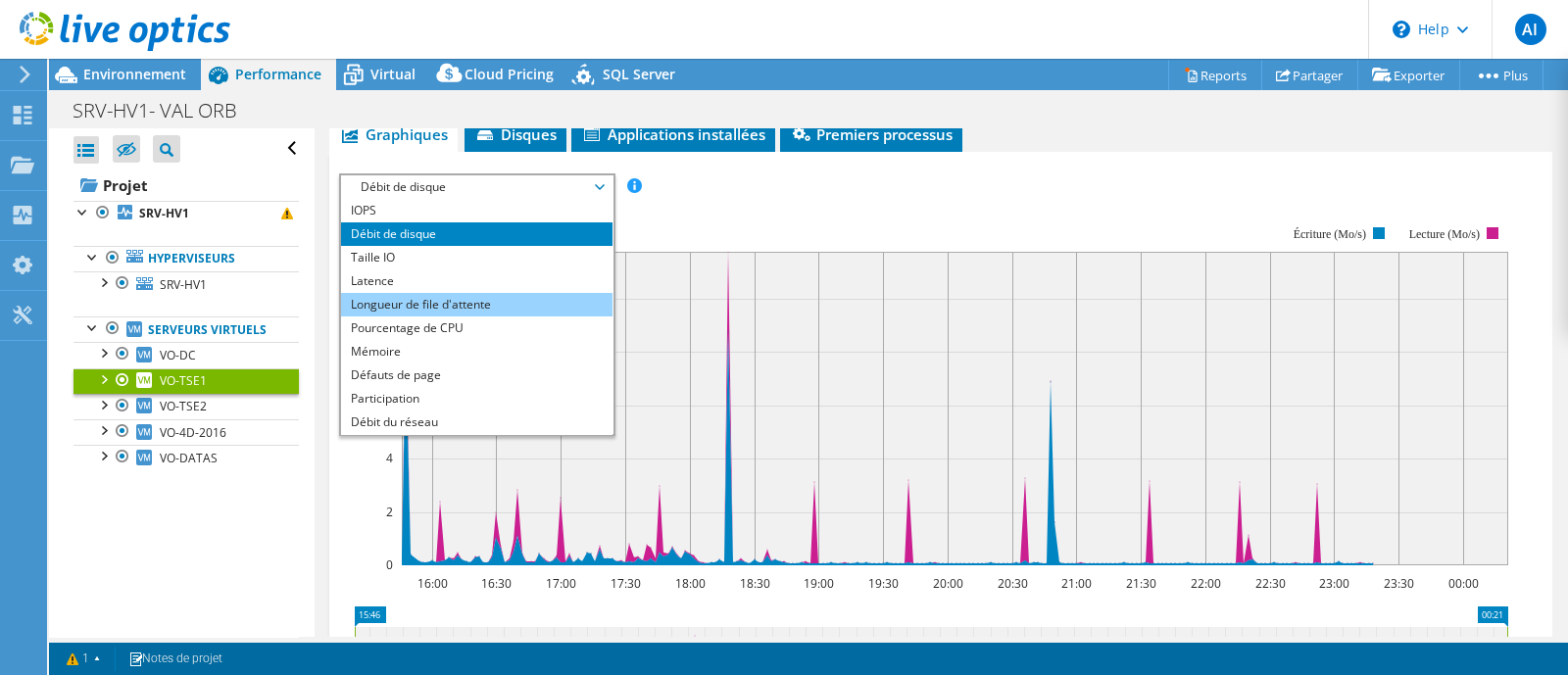 click on "Longueur de file d'attente" at bounding box center (476, 305) 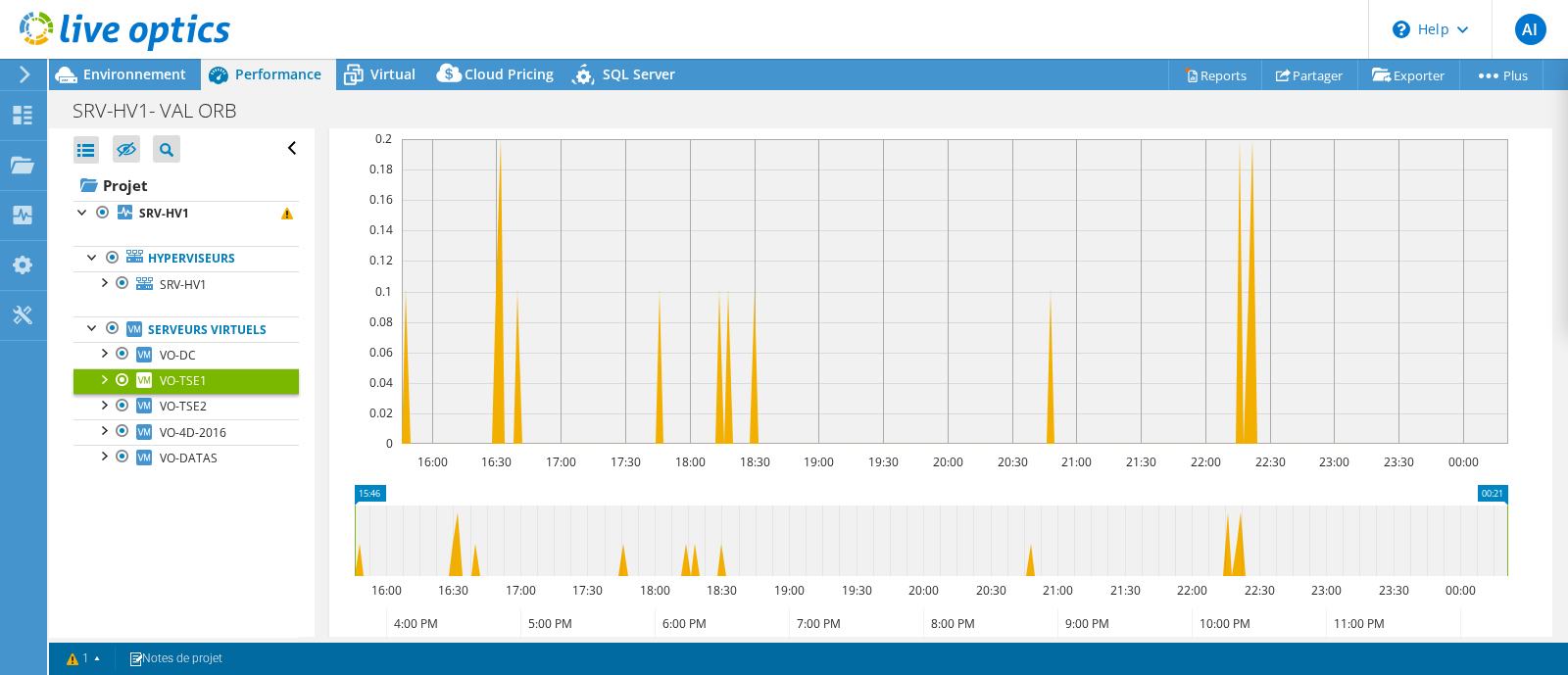 scroll, scrollTop: 588, scrollLeft: 0, axis: vertical 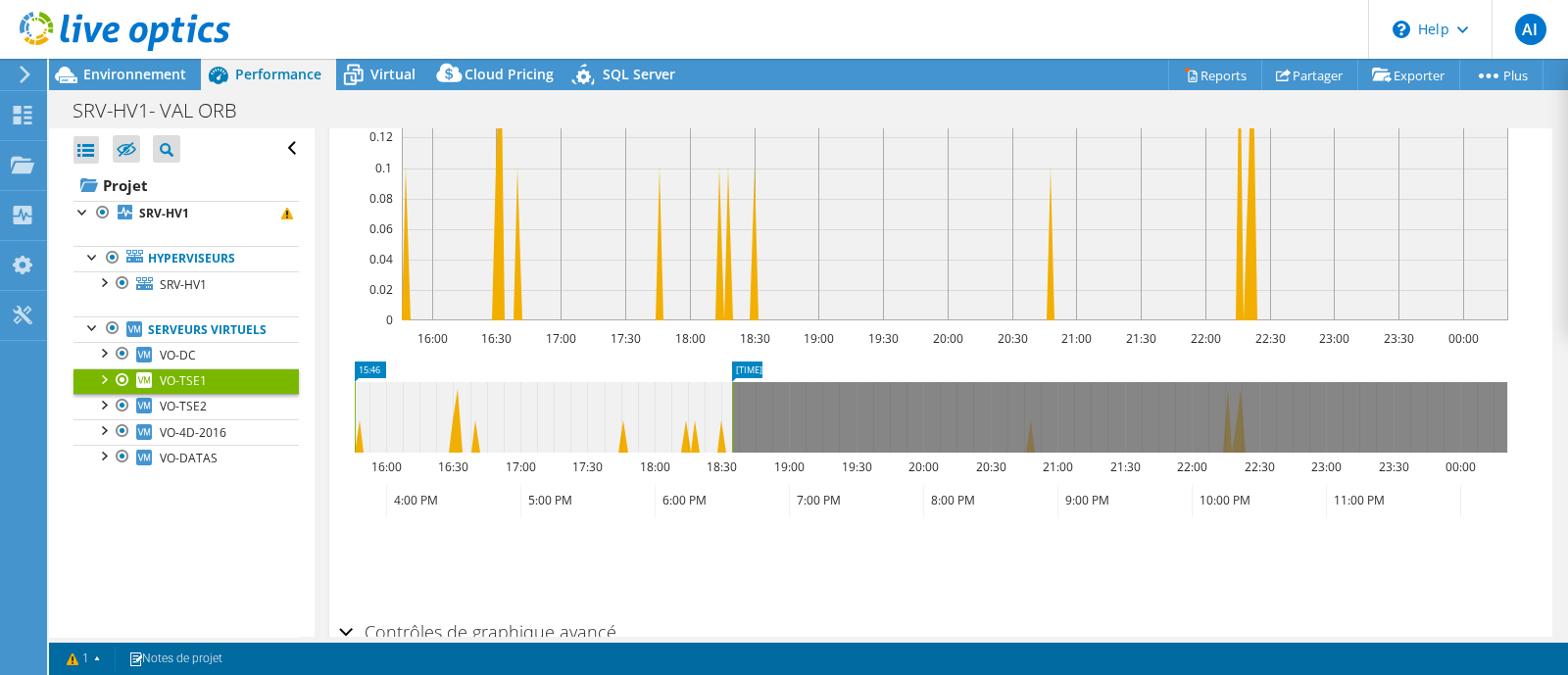 drag, startPoint x: 1509, startPoint y: 501, endPoint x: 735, endPoint y: 508, distance: 774.0317 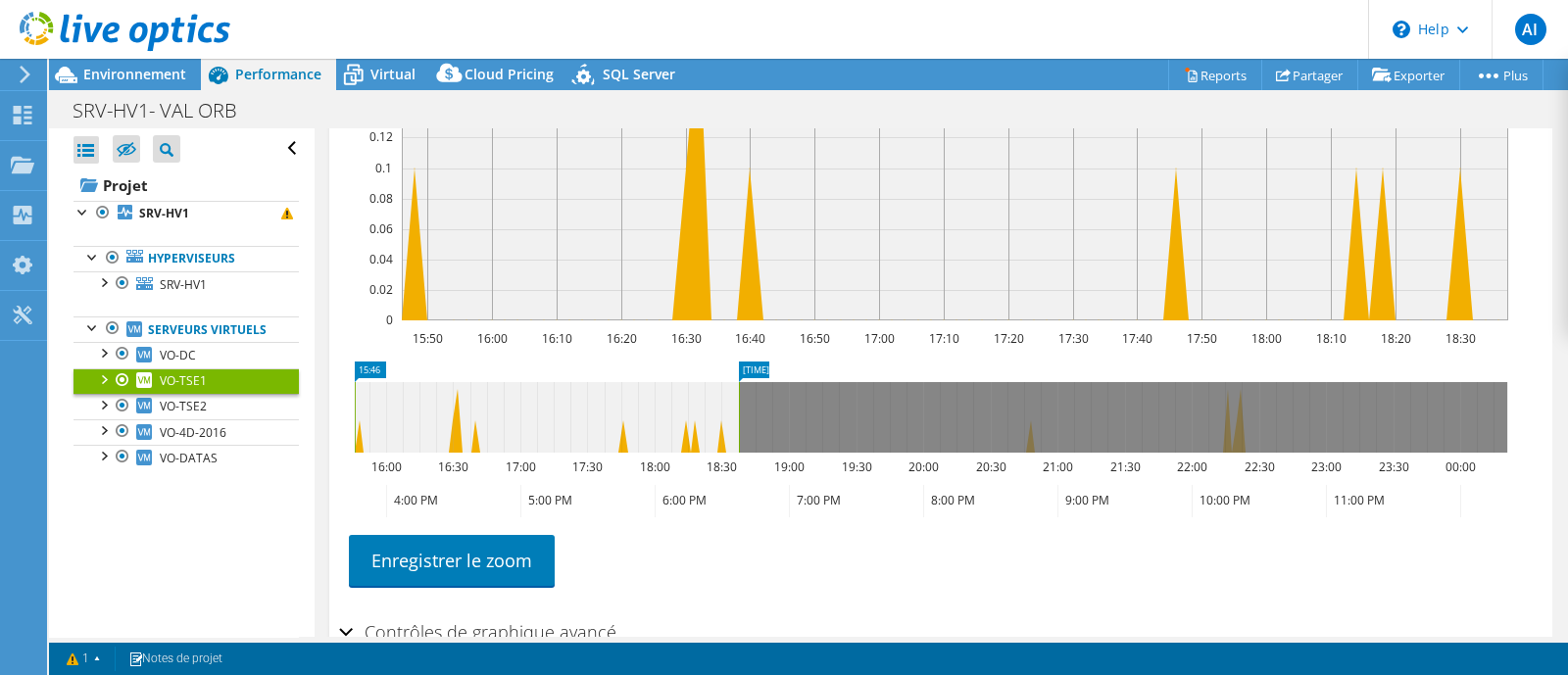 click on "Hyperviseurs
SRV-HV1
0 C: D:
1 E:" at bounding box center (186, 359) 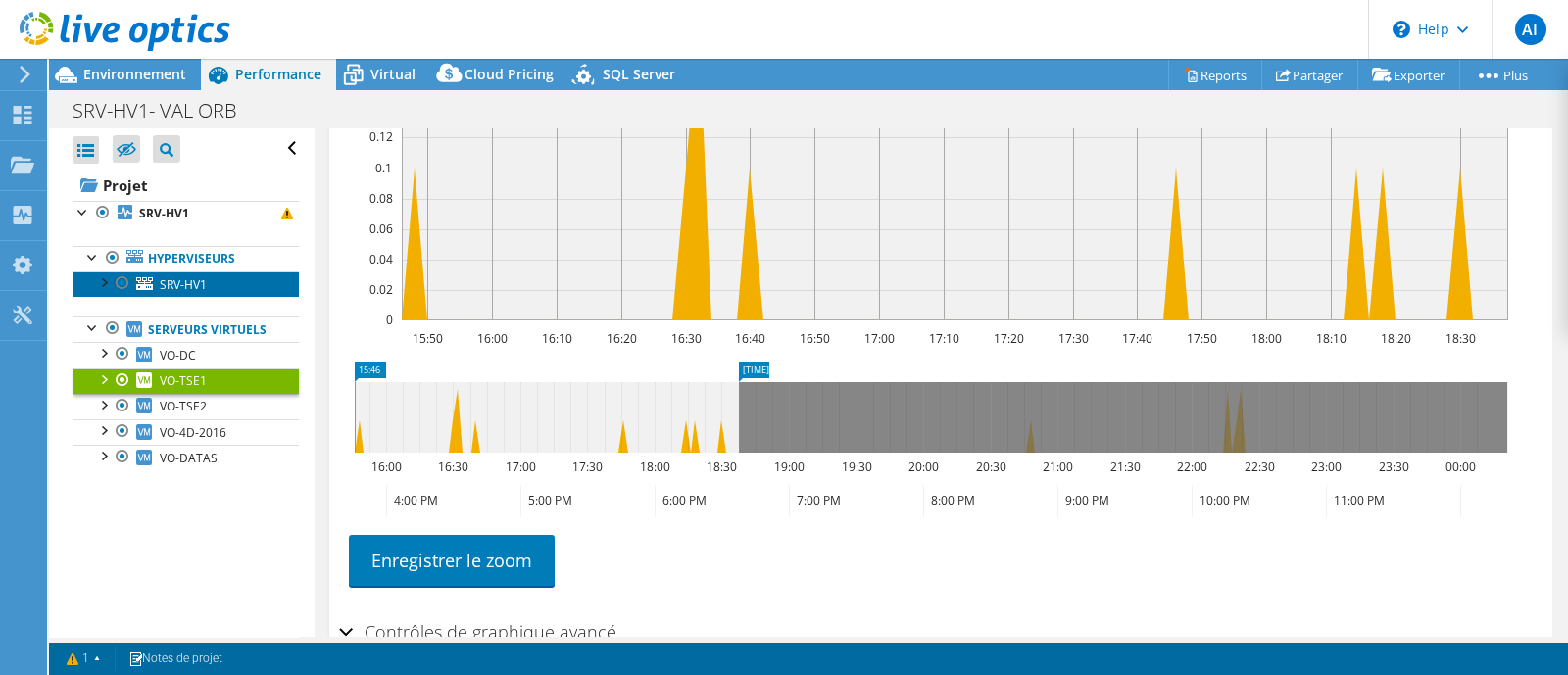 click on "SRV-HV1" at bounding box center [183, 284] 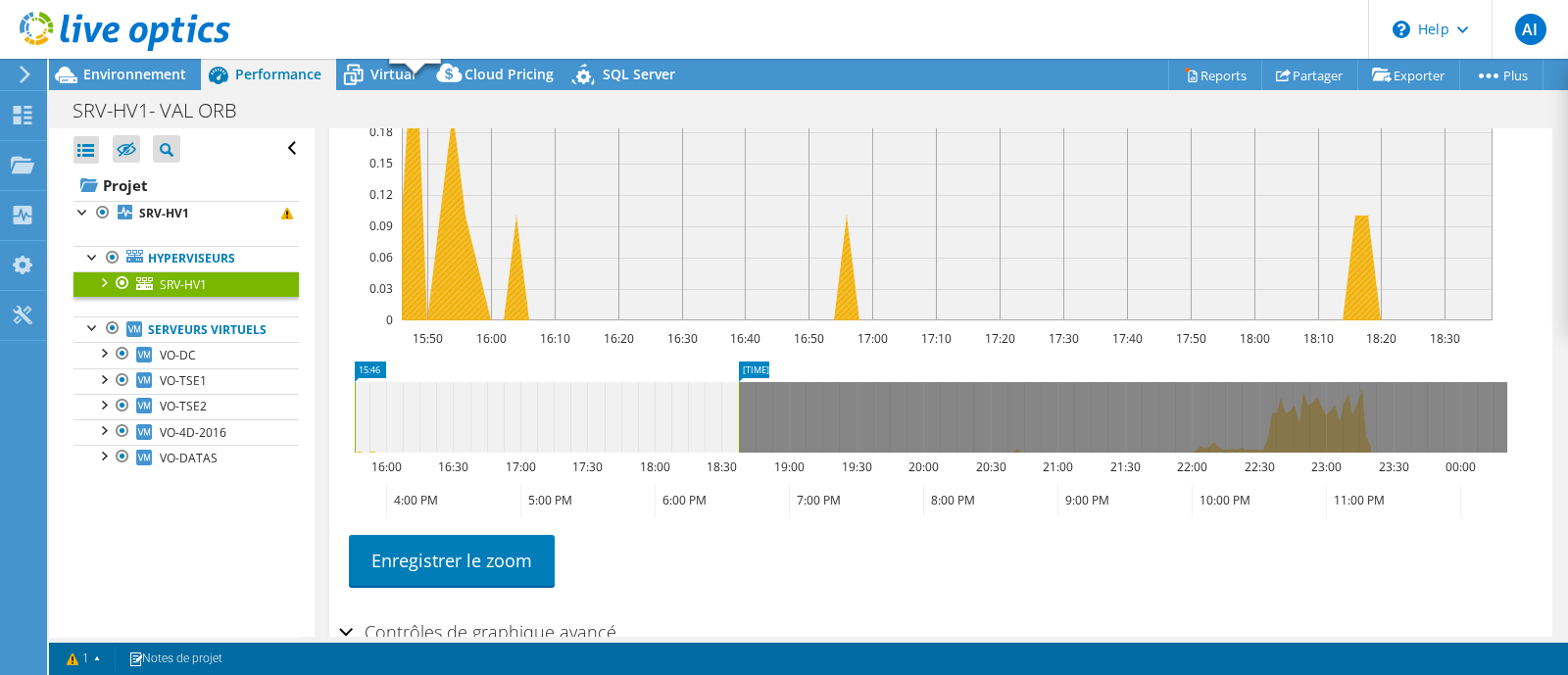 scroll, scrollTop: 464, scrollLeft: 0, axis: vertical 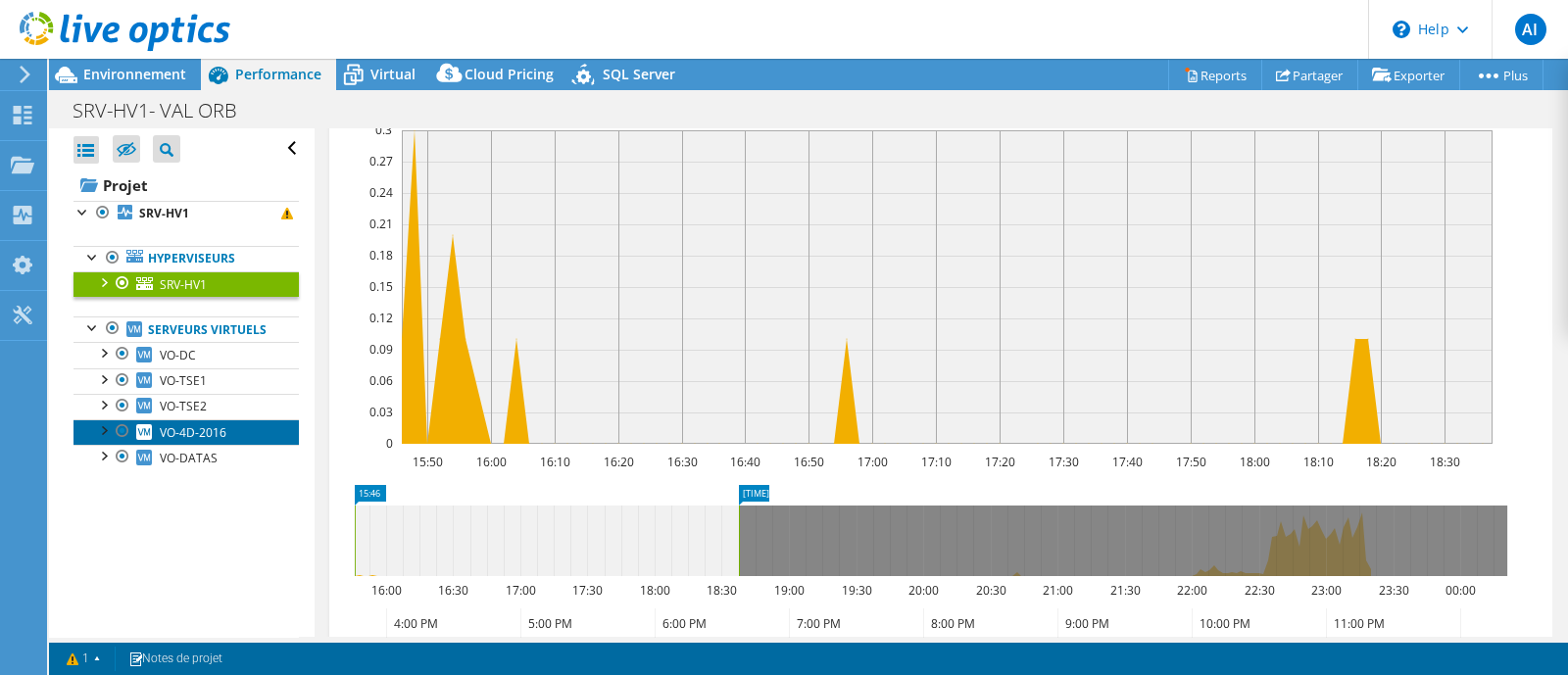 click on "VO-4D-2016" at bounding box center [193, 432] 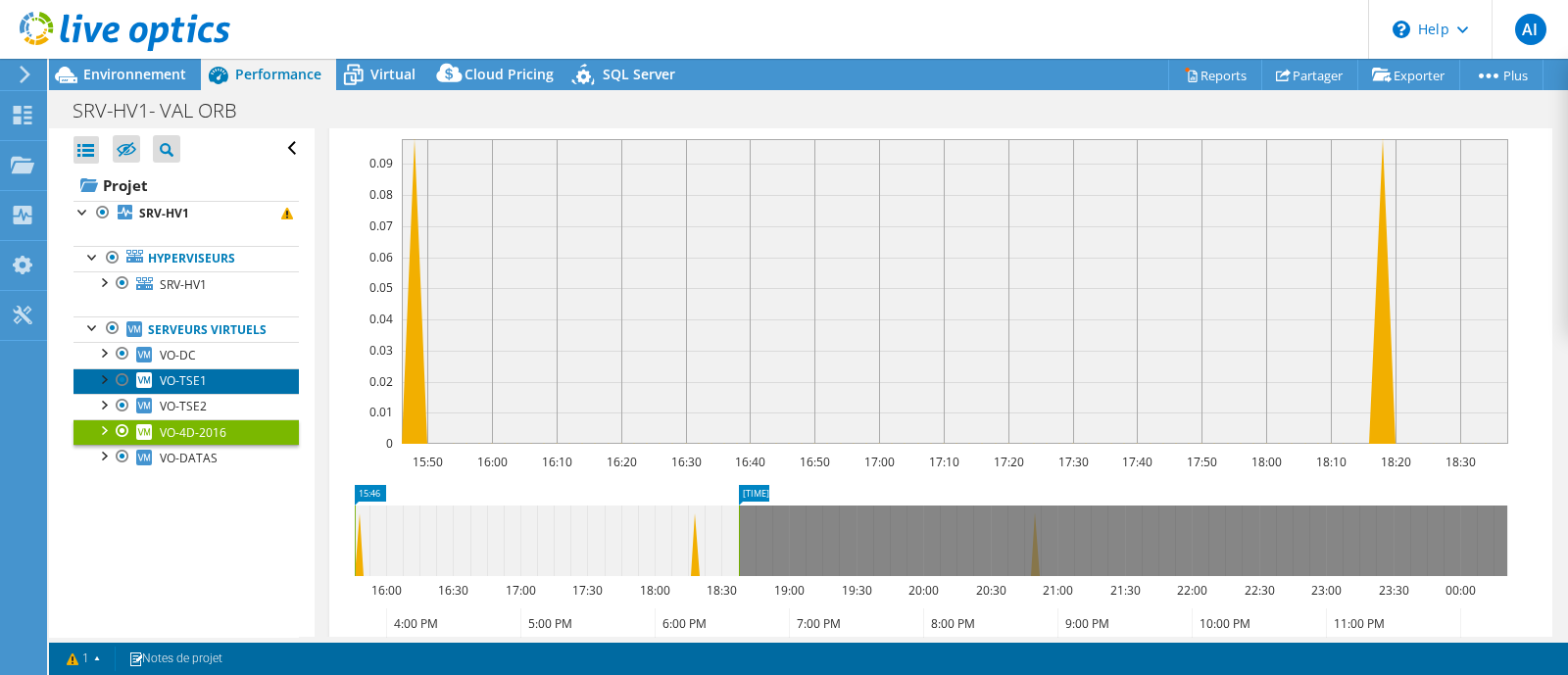 click on "VO-TSE1" at bounding box center (183, 380) 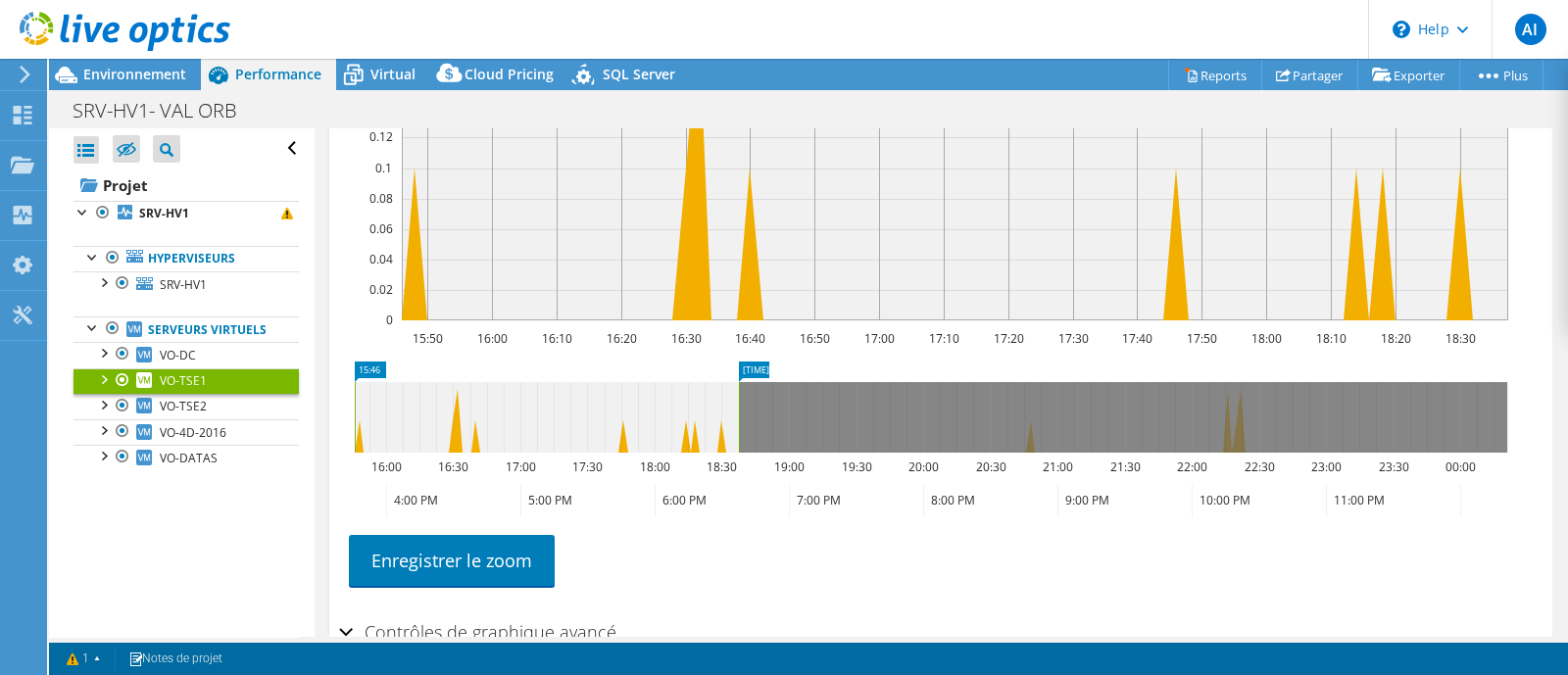 scroll, scrollTop: 710, scrollLeft: 0, axis: vertical 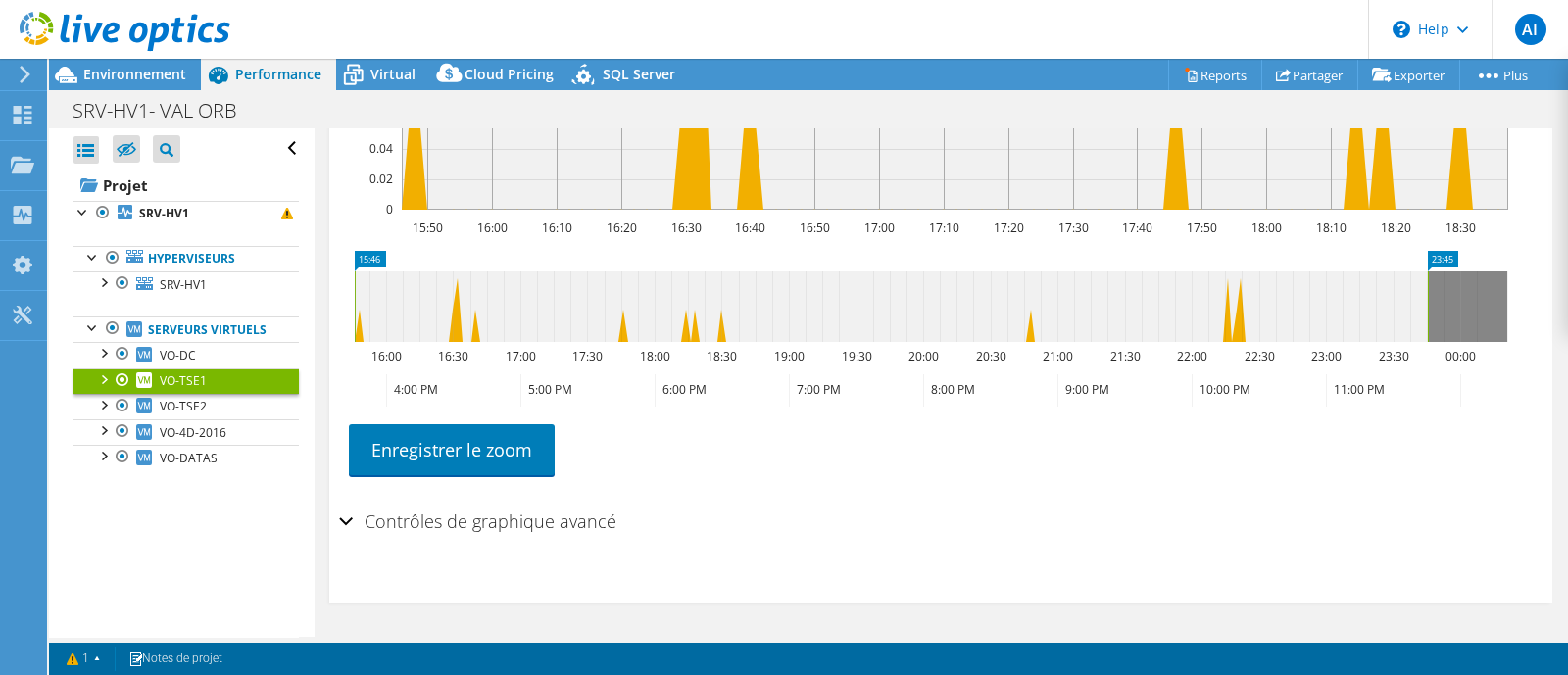drag, startPoint x: 740, startPoint y: 363, endPoint x: 1483, endPoint y: 360, distance: 743.00606 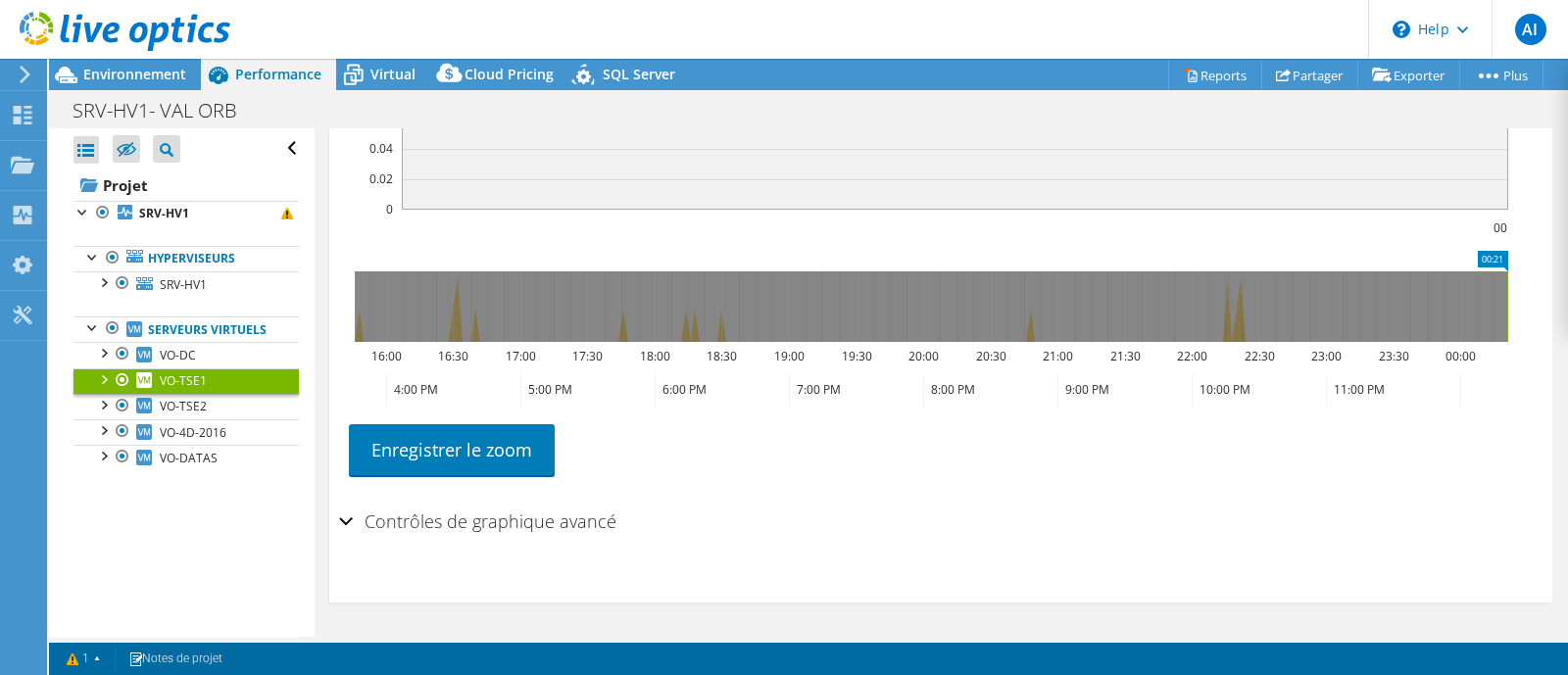 click on "Enregistrer le zoom" at bounding box center [936, 447] 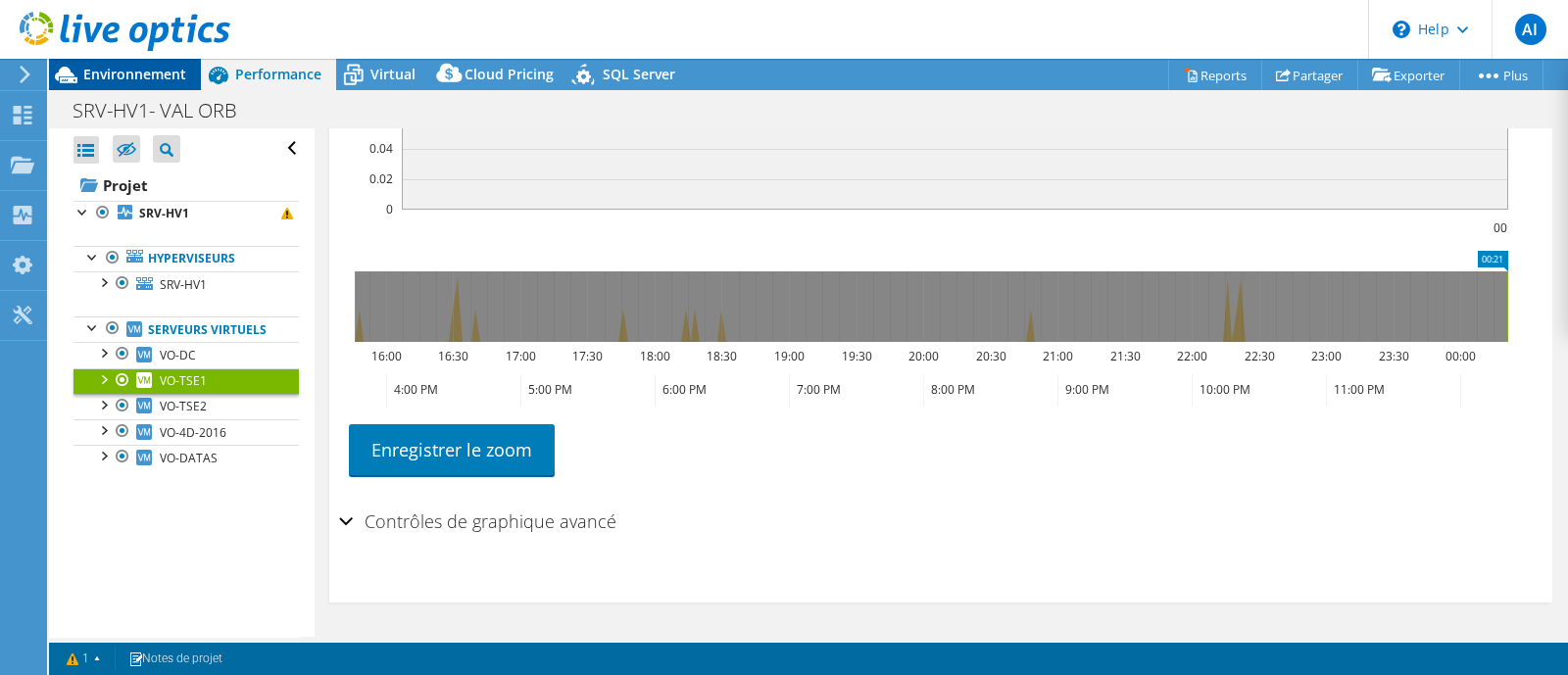click on "Environnement" at bounding box center [134, 73] 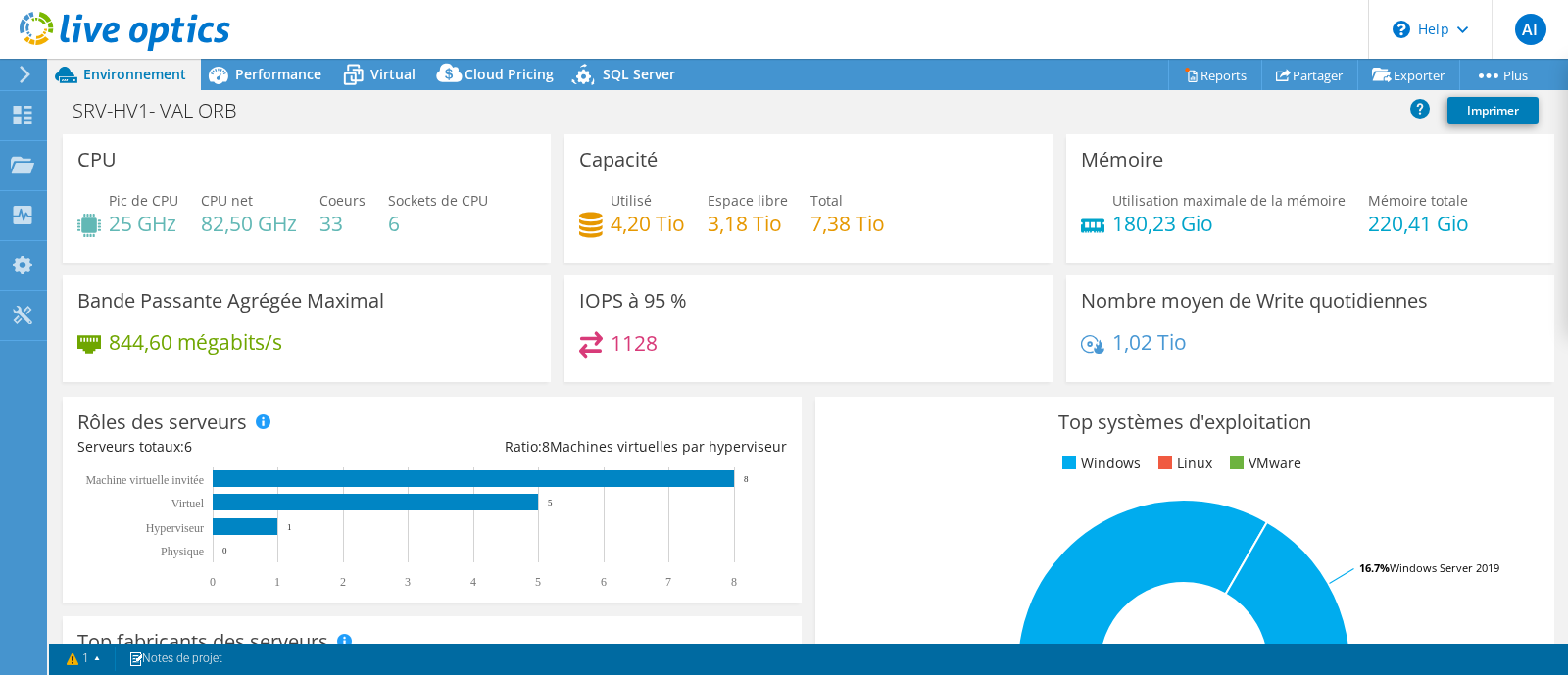 click 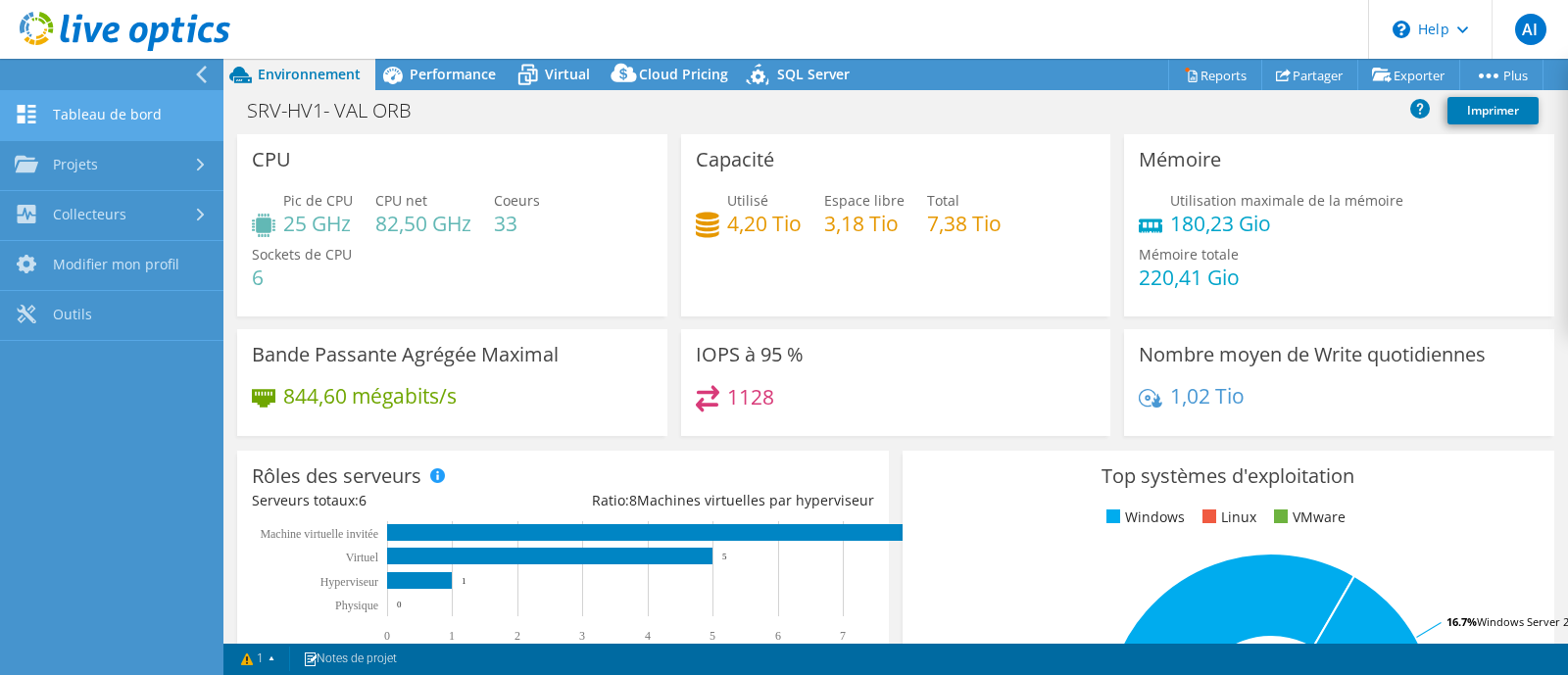 click on "Tableau de bord" at bounding box center (112, 116) 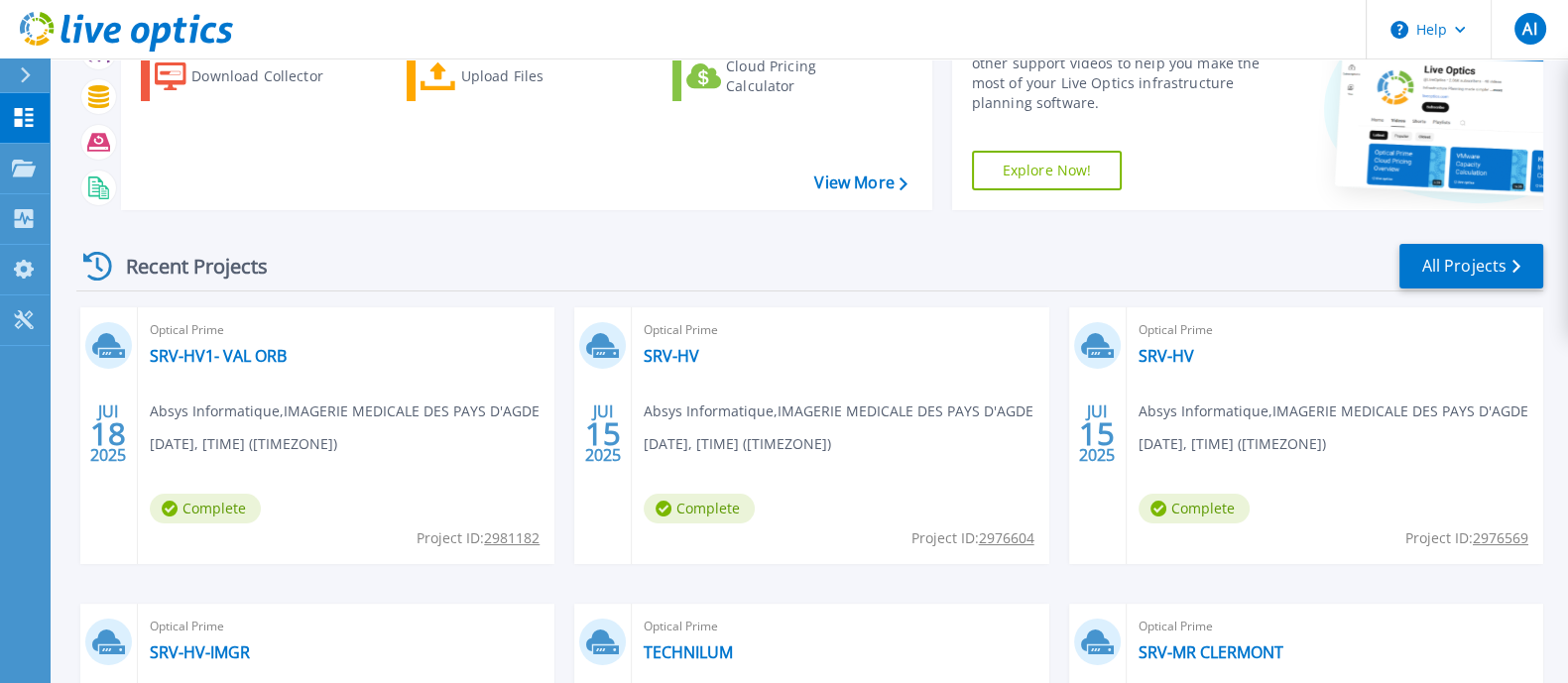 scroll, scrollTop: 247, scrollLeft: 0, axis: vertical 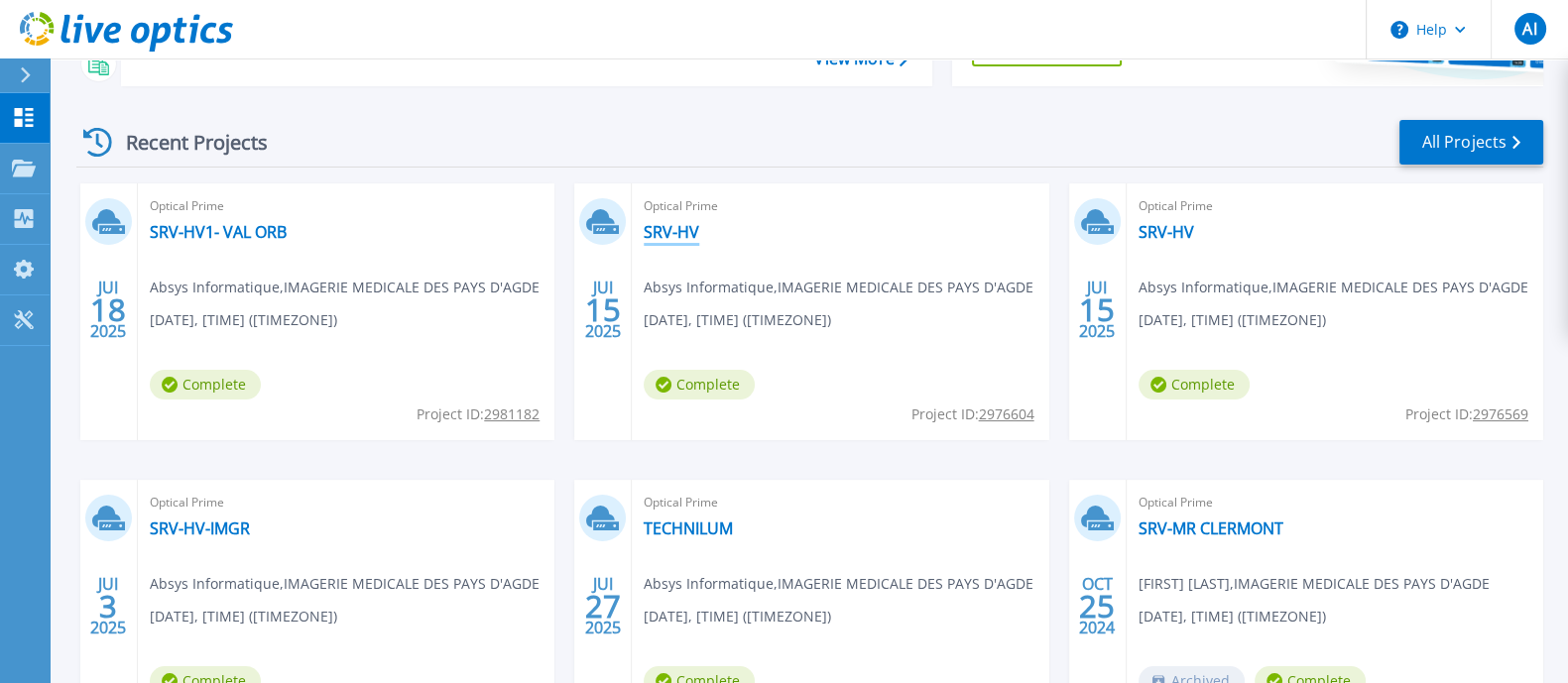 click on "SRV-HV" at bounding box center [671, 232] 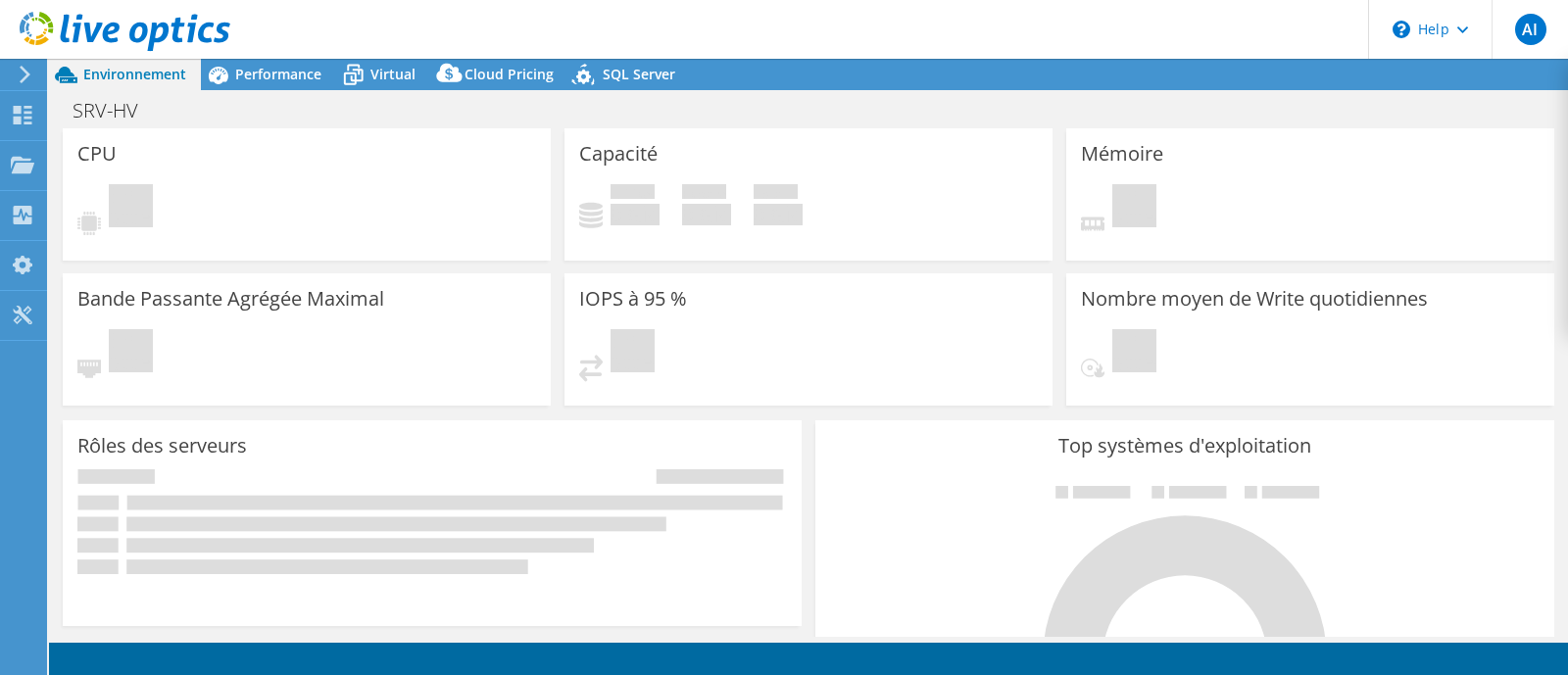 scroll, scrollTop: 0, scrollLeft: 0, axis: both 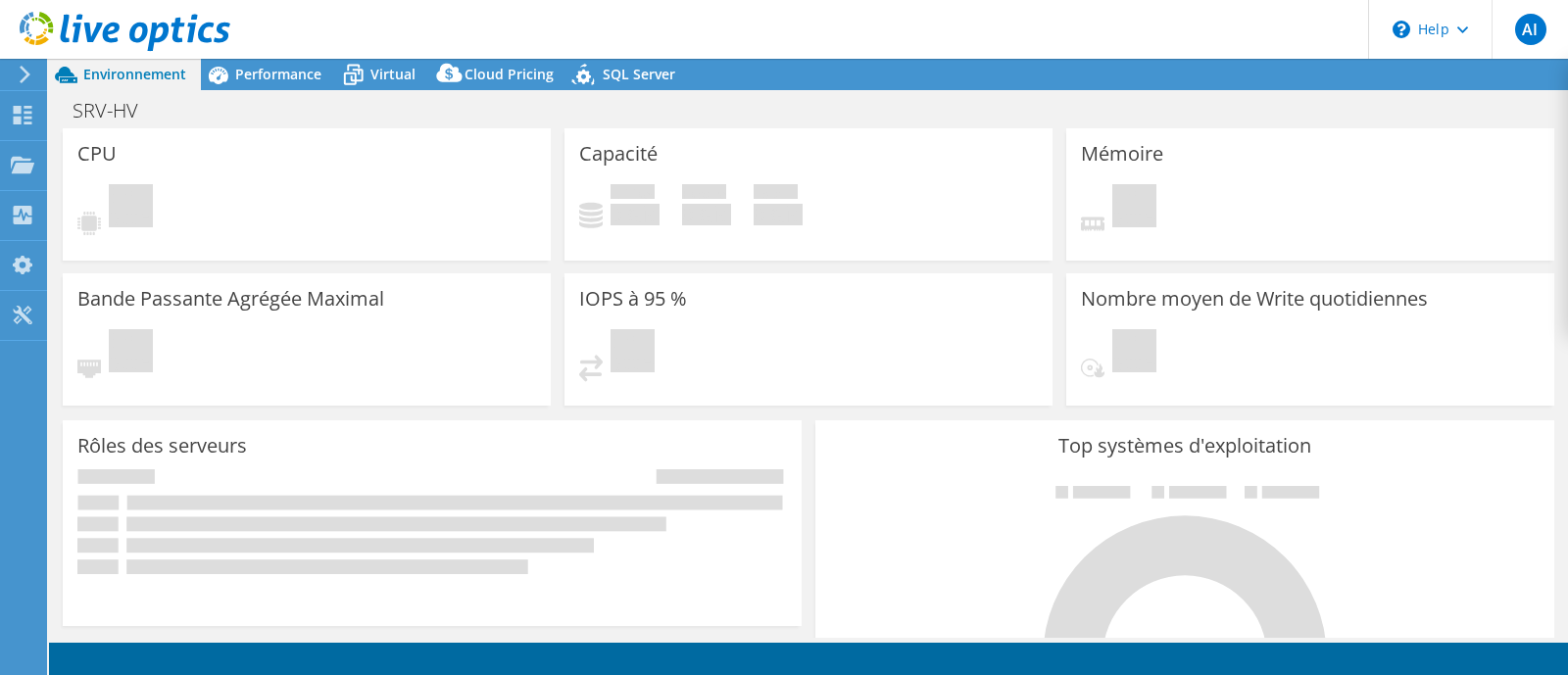 select on "EULondon" 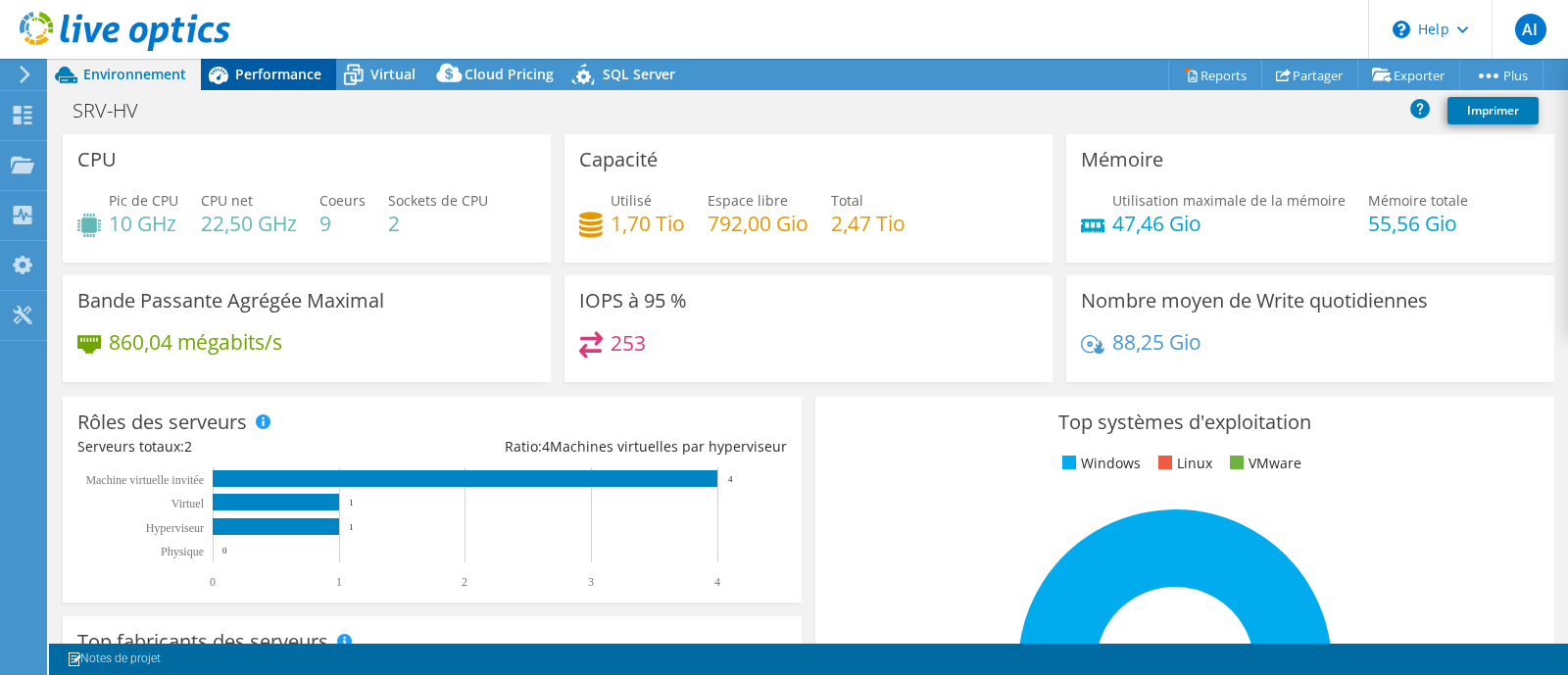 click on "Performance" at bounding box center [278, 73] 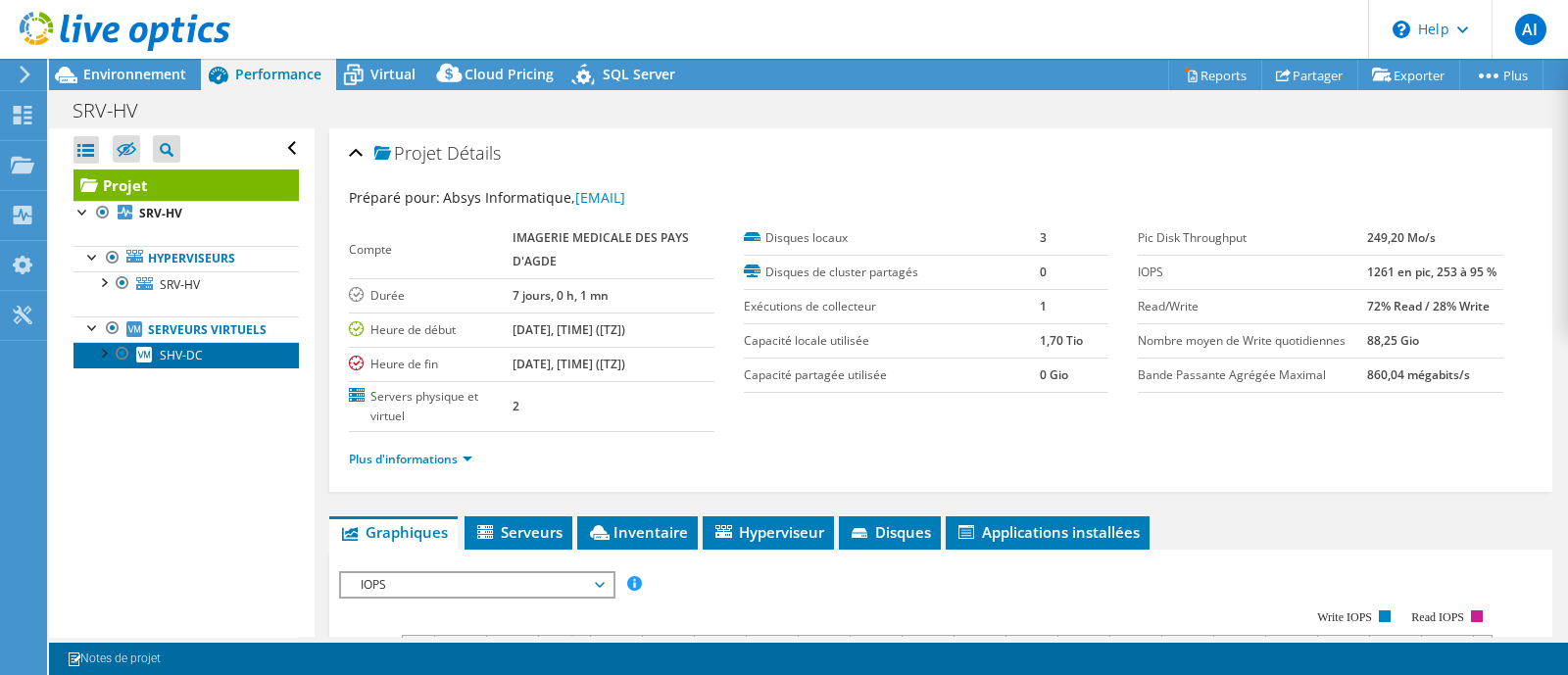 click on "SHV-DC" at bounding box center (181, 355) 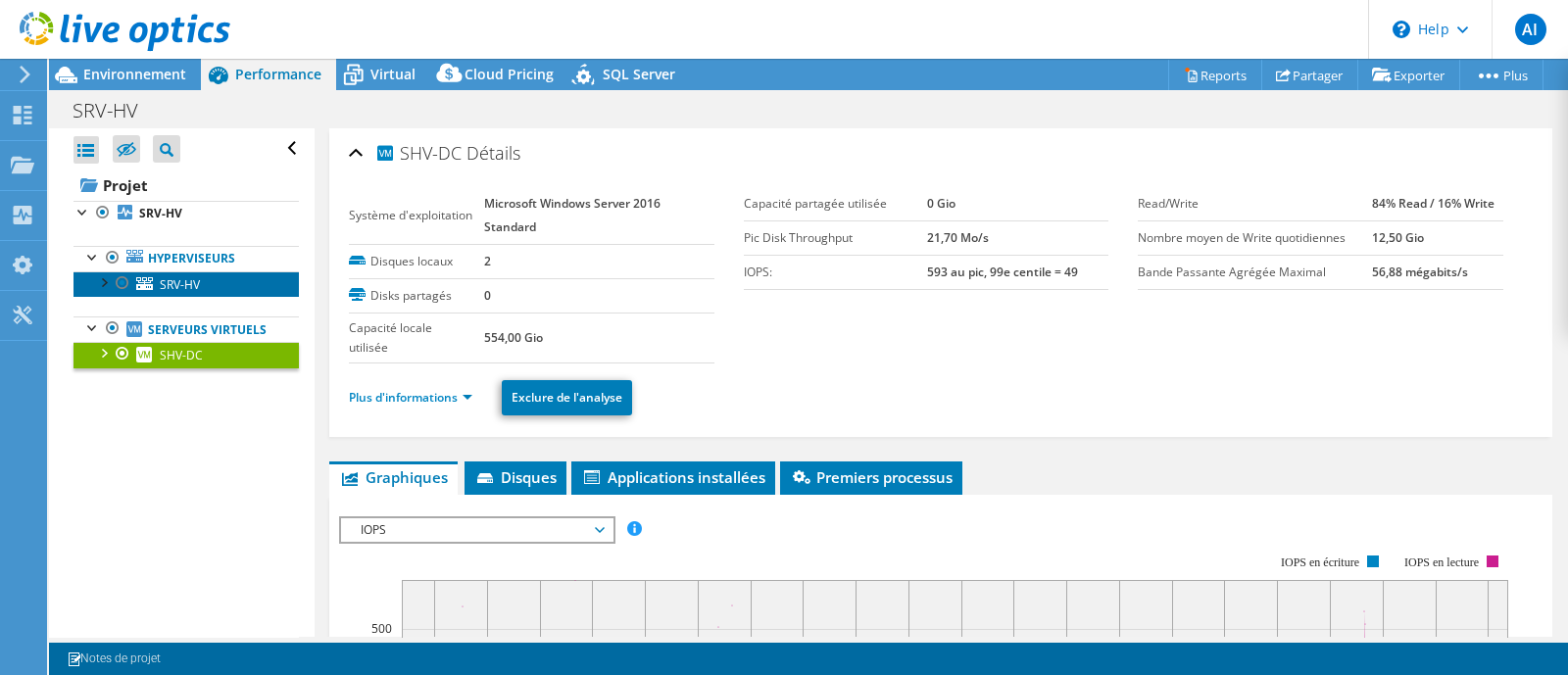 click on "SRV-HV" at bounding box center [179, 284] 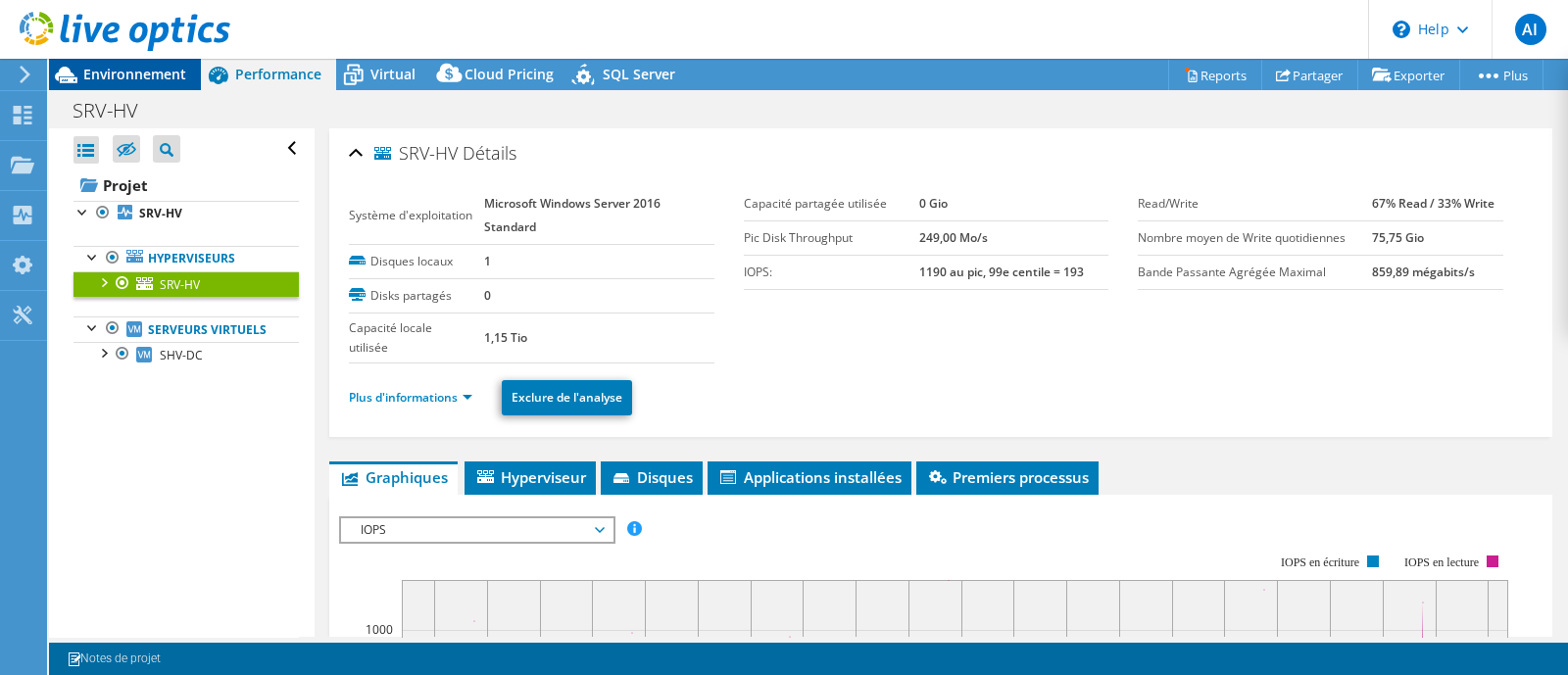 click on "Environnement" at bounding box center [134, 73] 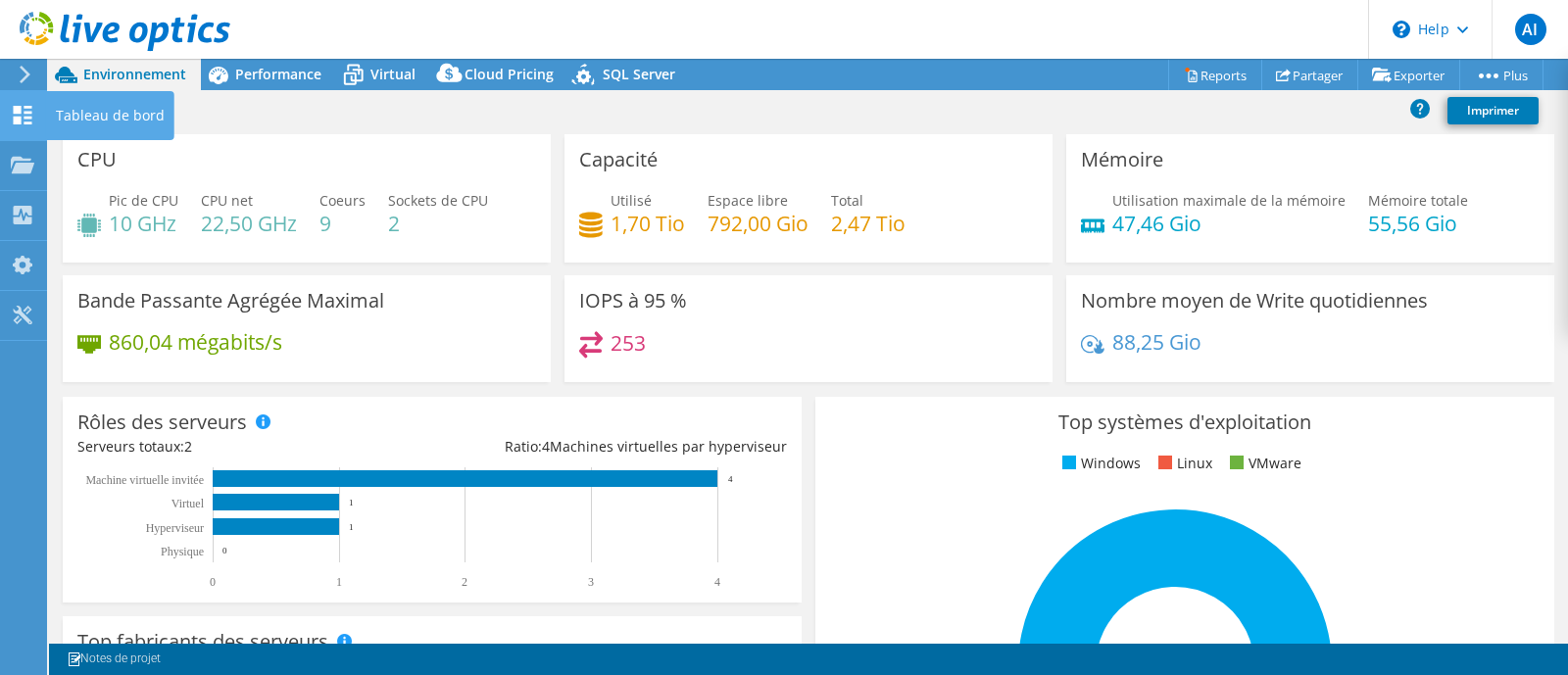 click on "Tableau de bord" at bounding box center [-65, 116] 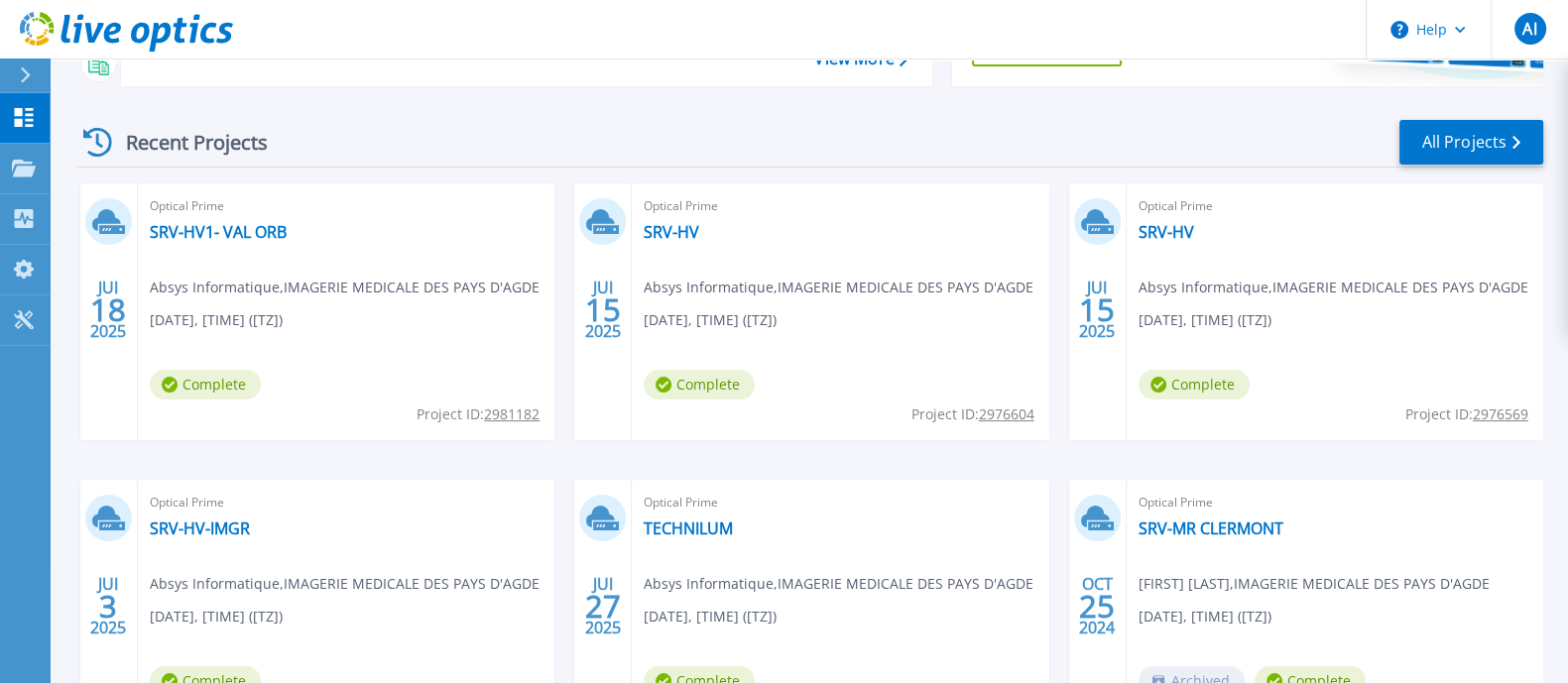 scroll, scrollTop: 372, scrollLeft: 0, axis: vertical 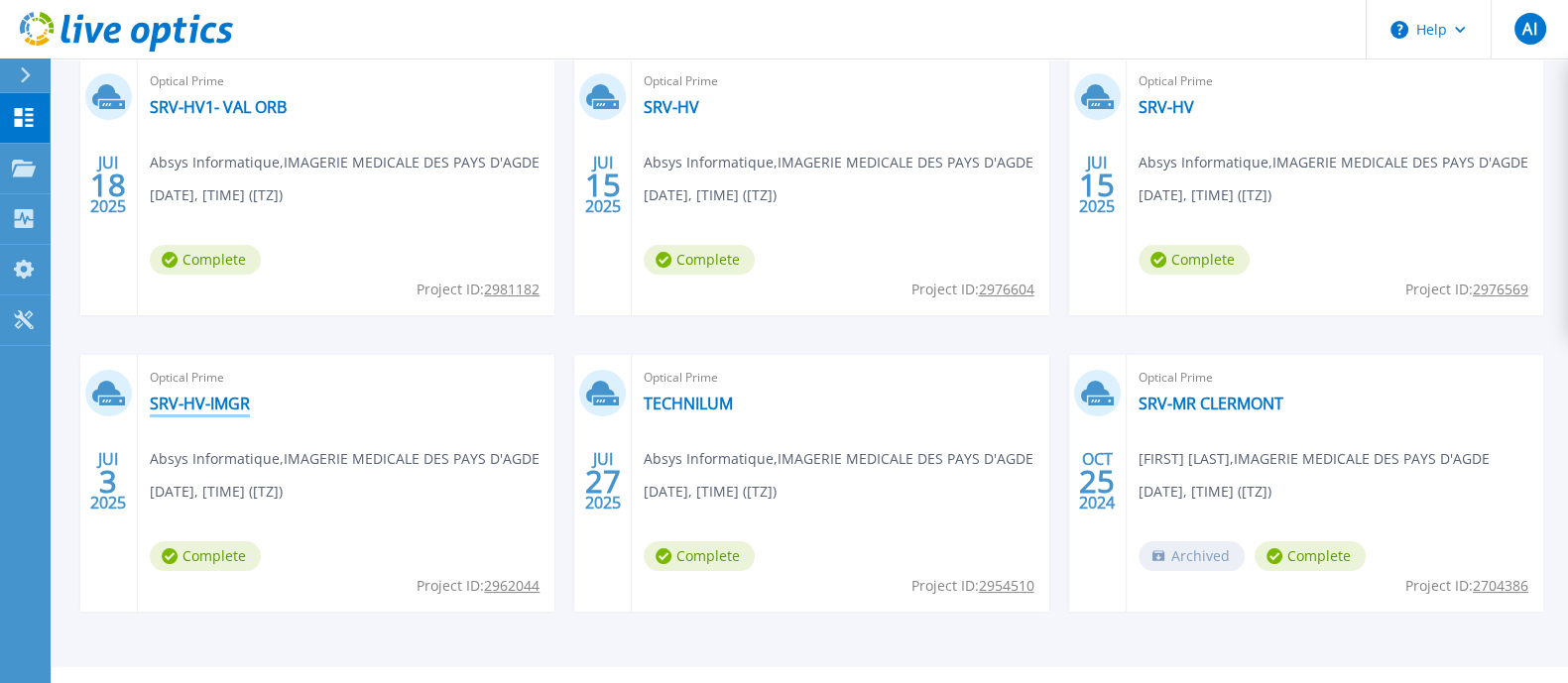 click on "SRV-HV-IMGR" at bounding box center (199, 403) 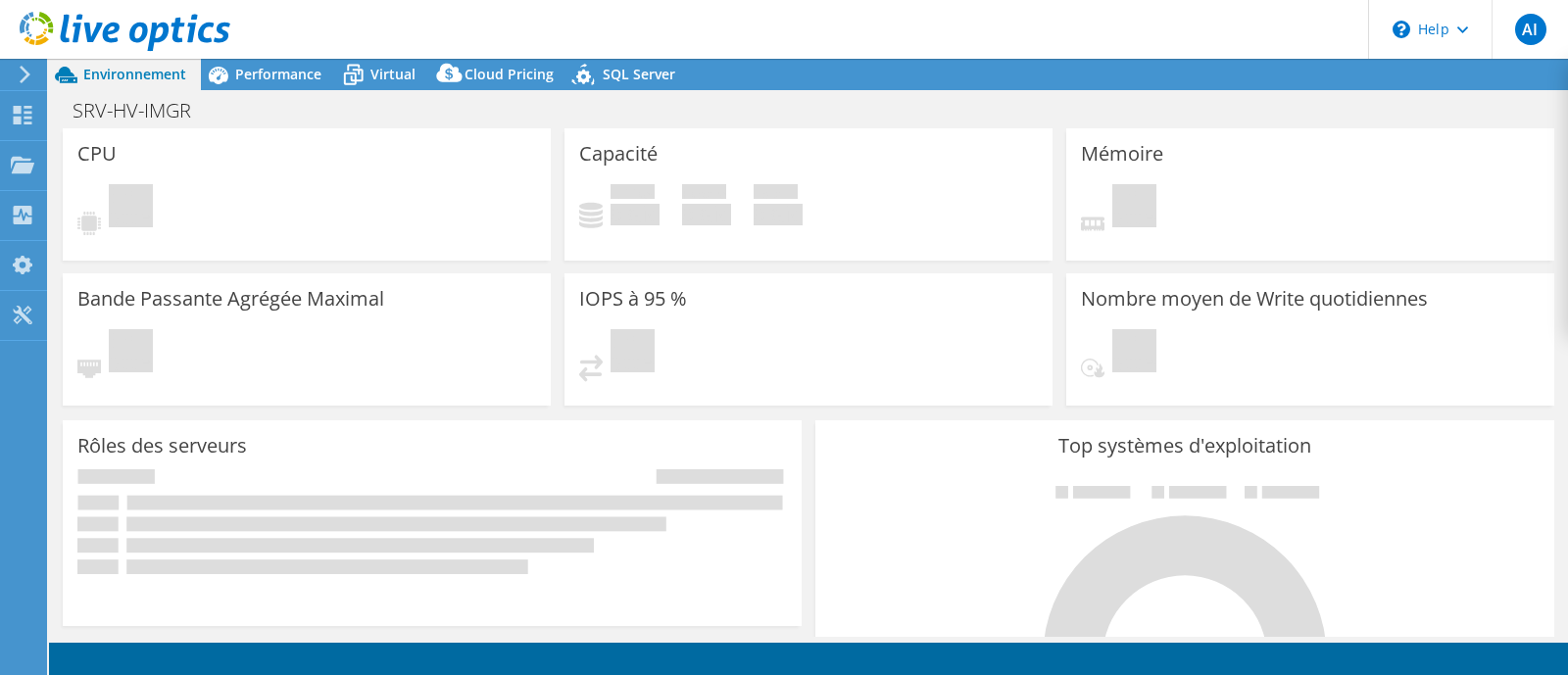 scroll, scrollTop: 0, scrollLeft: 0, axis: both 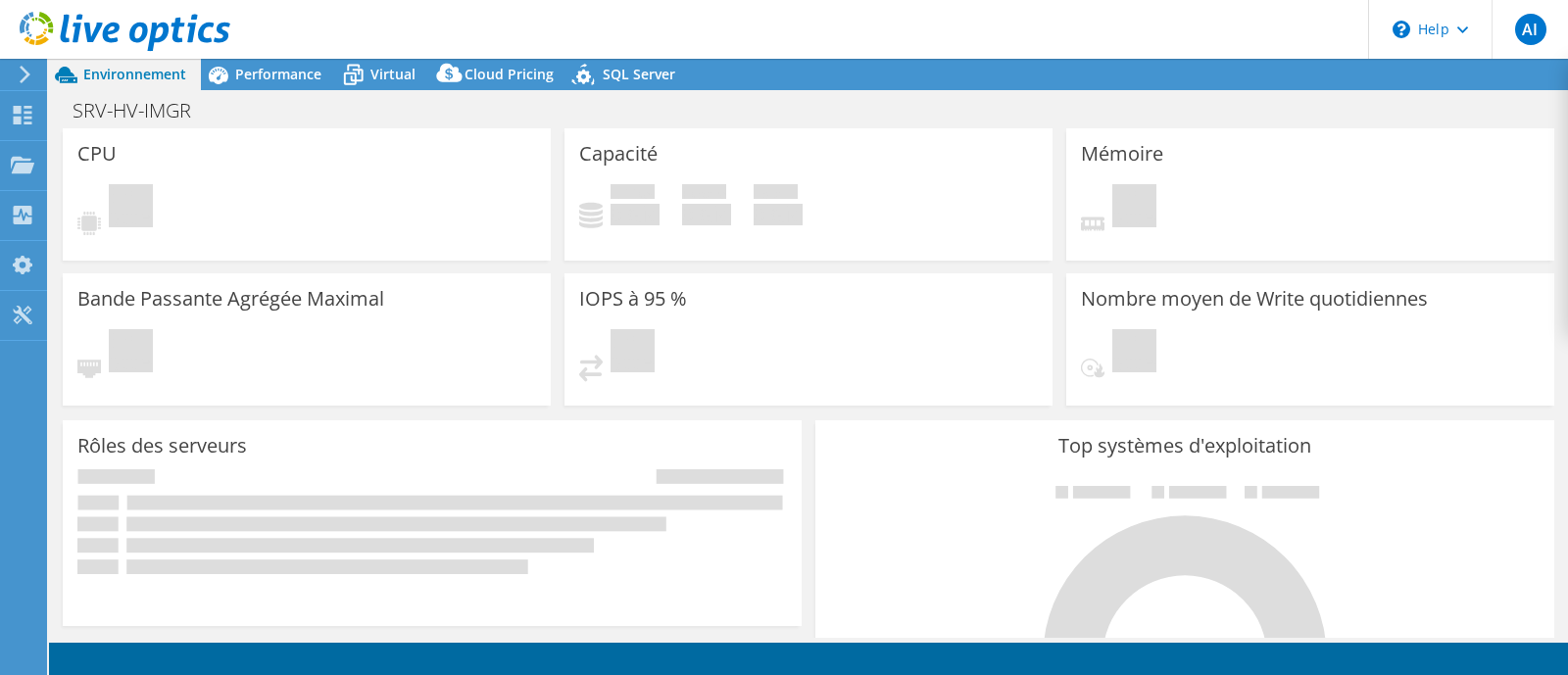 select on "USD" 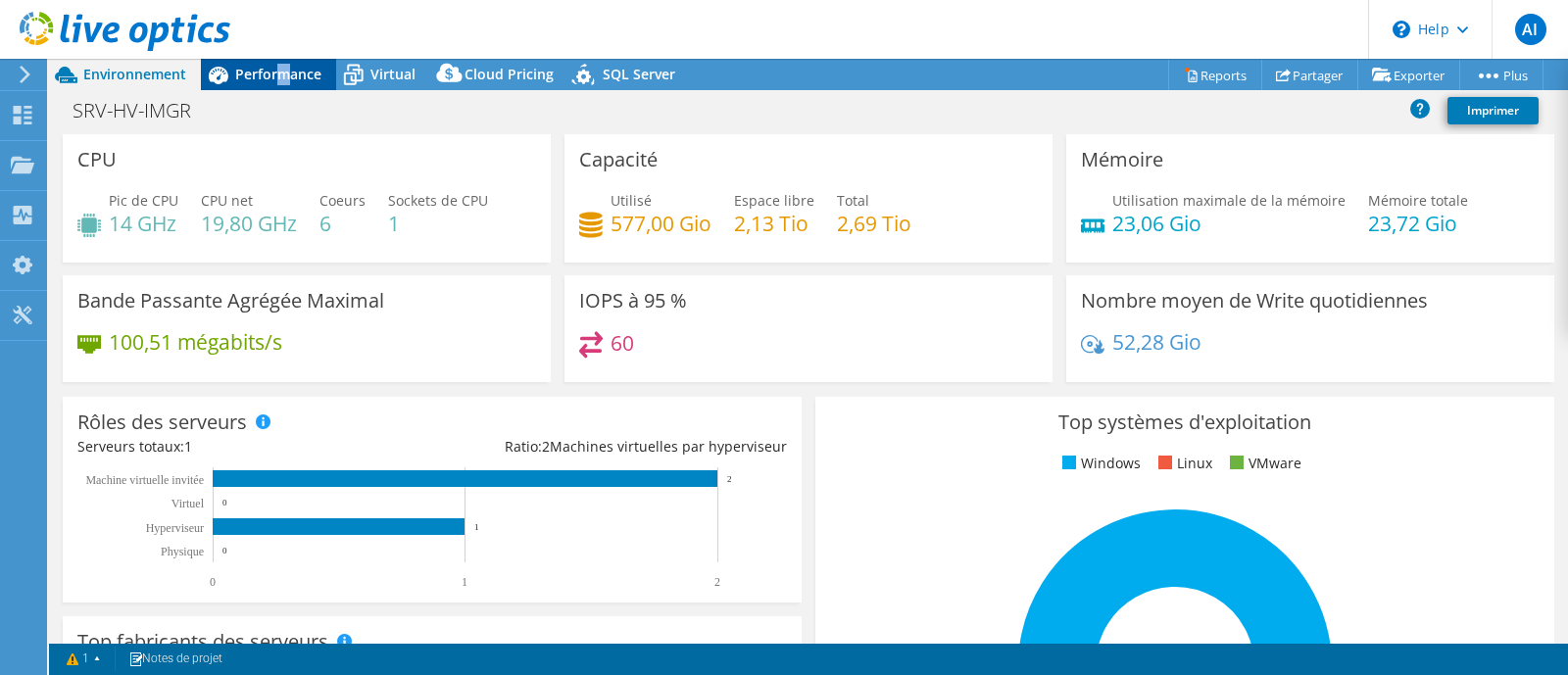 click on "Performance" at bounding box center (278, 73) 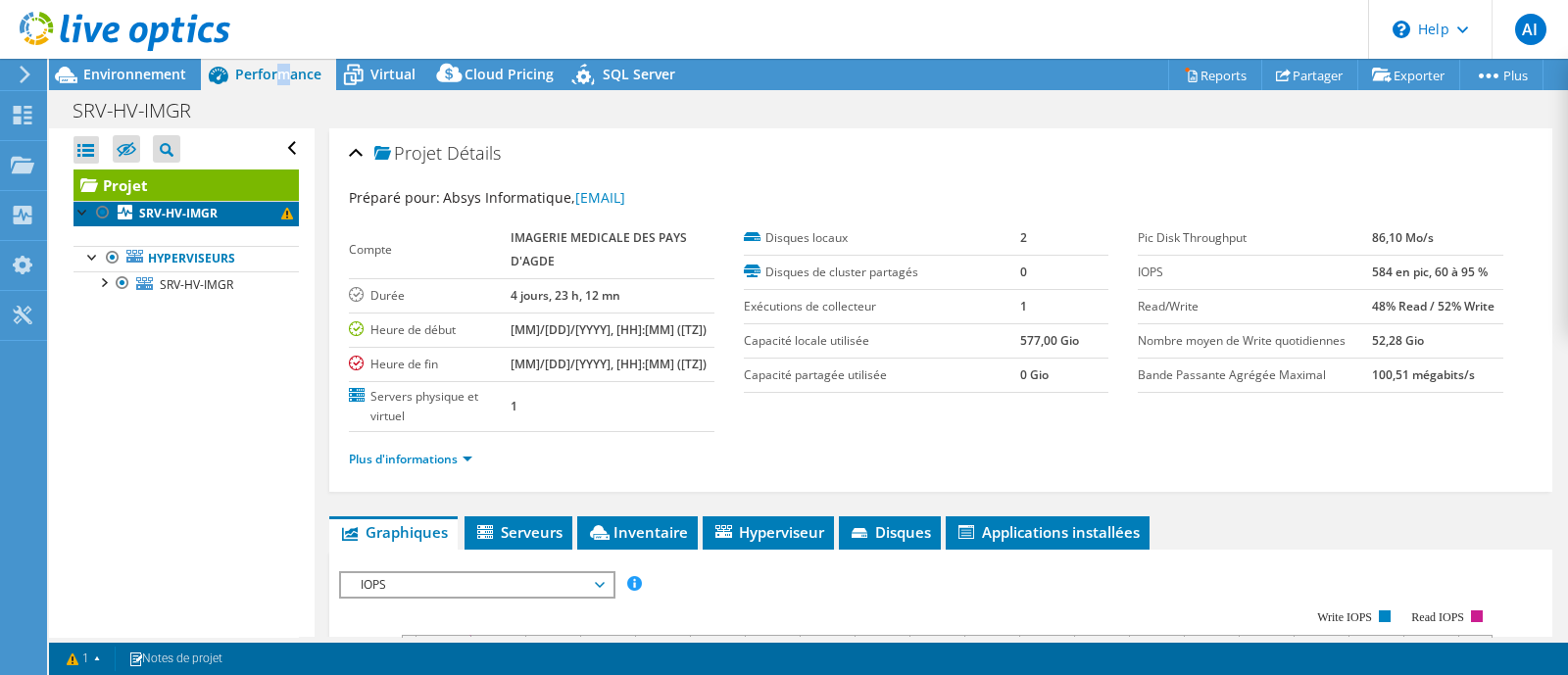 click on "SRV-HV-IMGR" at bounding box center [178, 213] 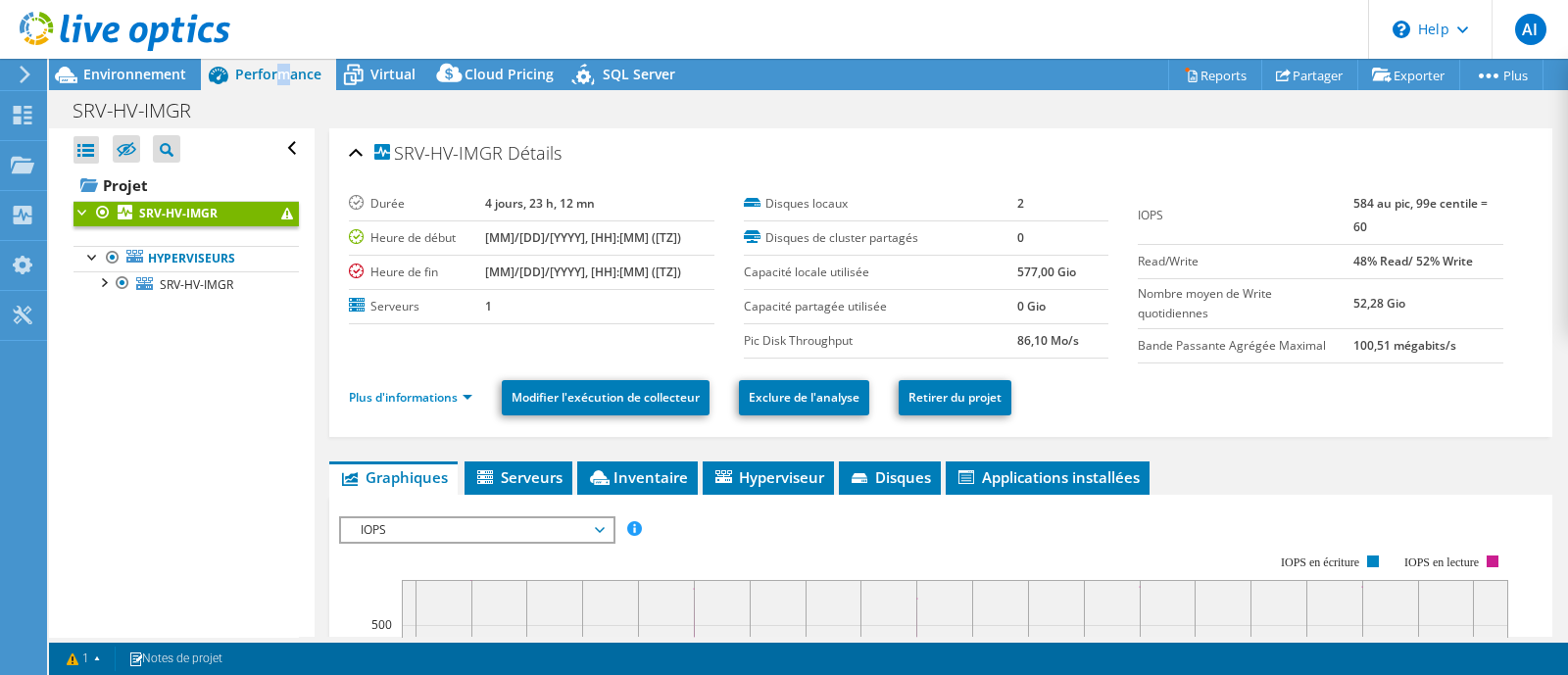 drag, startPoint x: 508, startPoint y: 265, endPoint x: 563, endPoint y: 298, distance: 64 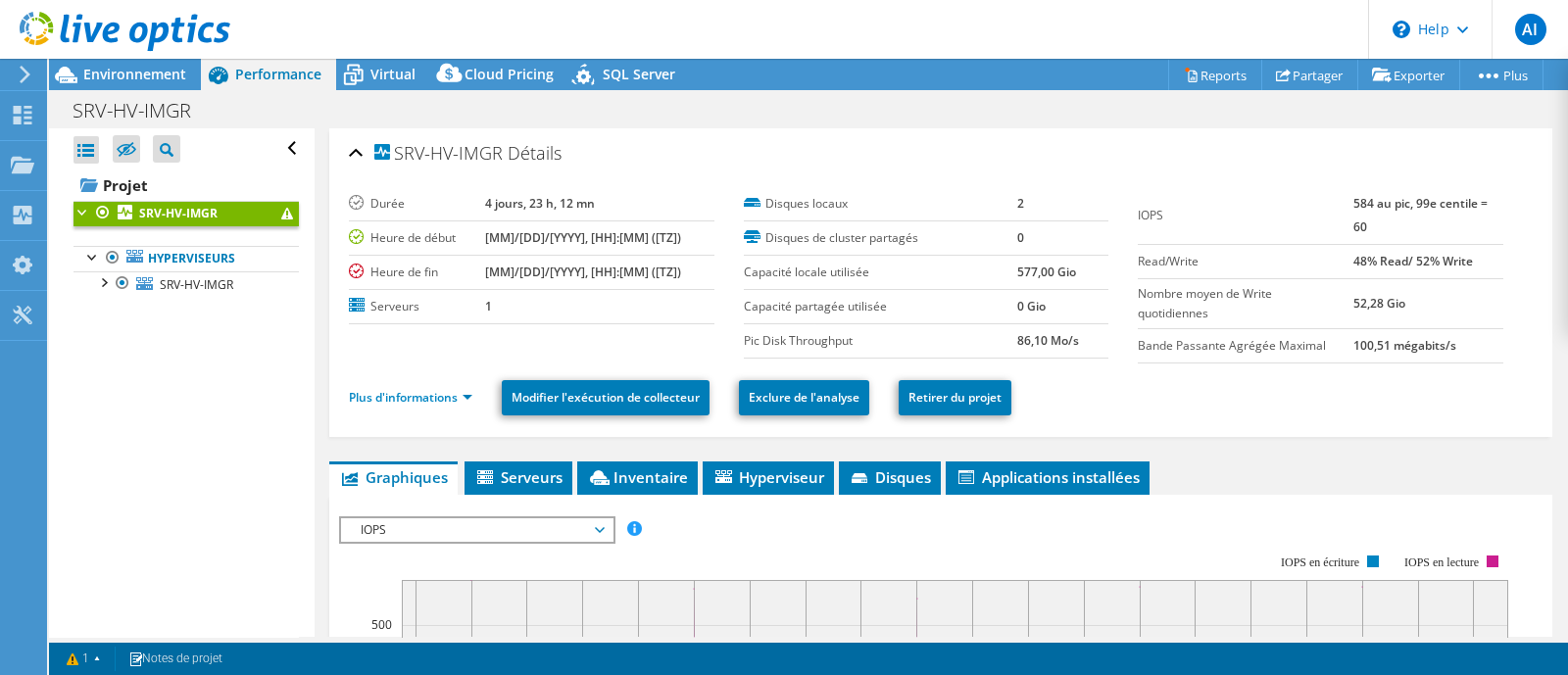 drag, startPoint x: 504, startPoint y: 237, endPoint x: 603, endPoint y: 234, distance: 99.04544 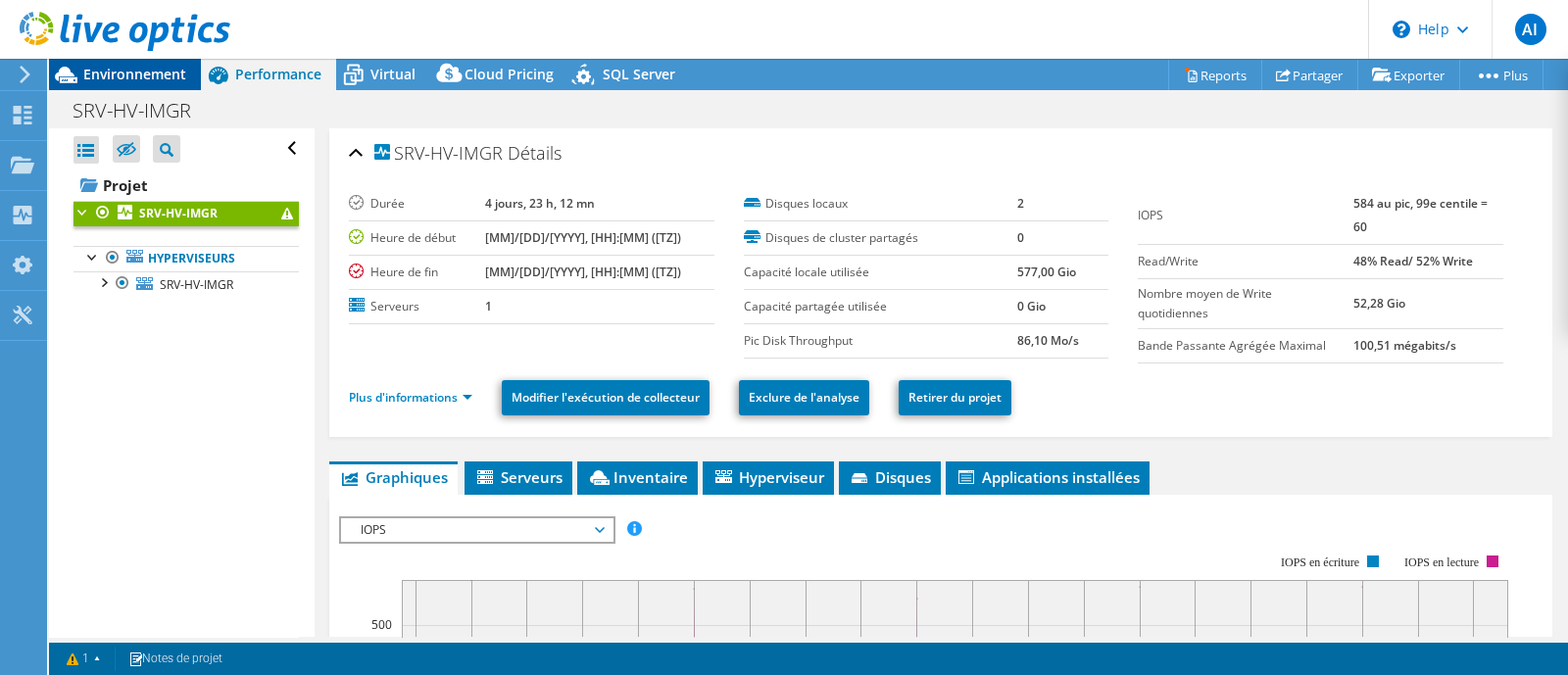 click on "Environnement" at bounding box center [134, 73] 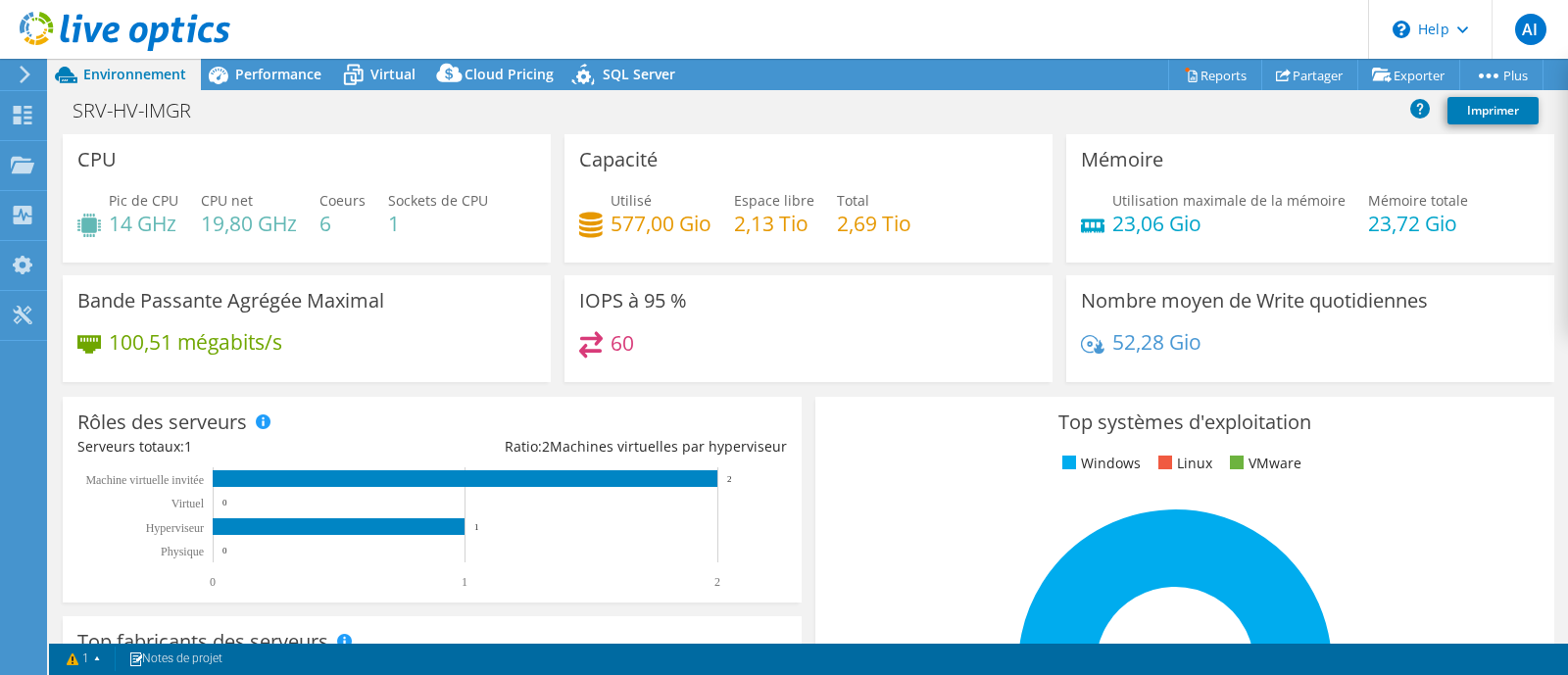 click 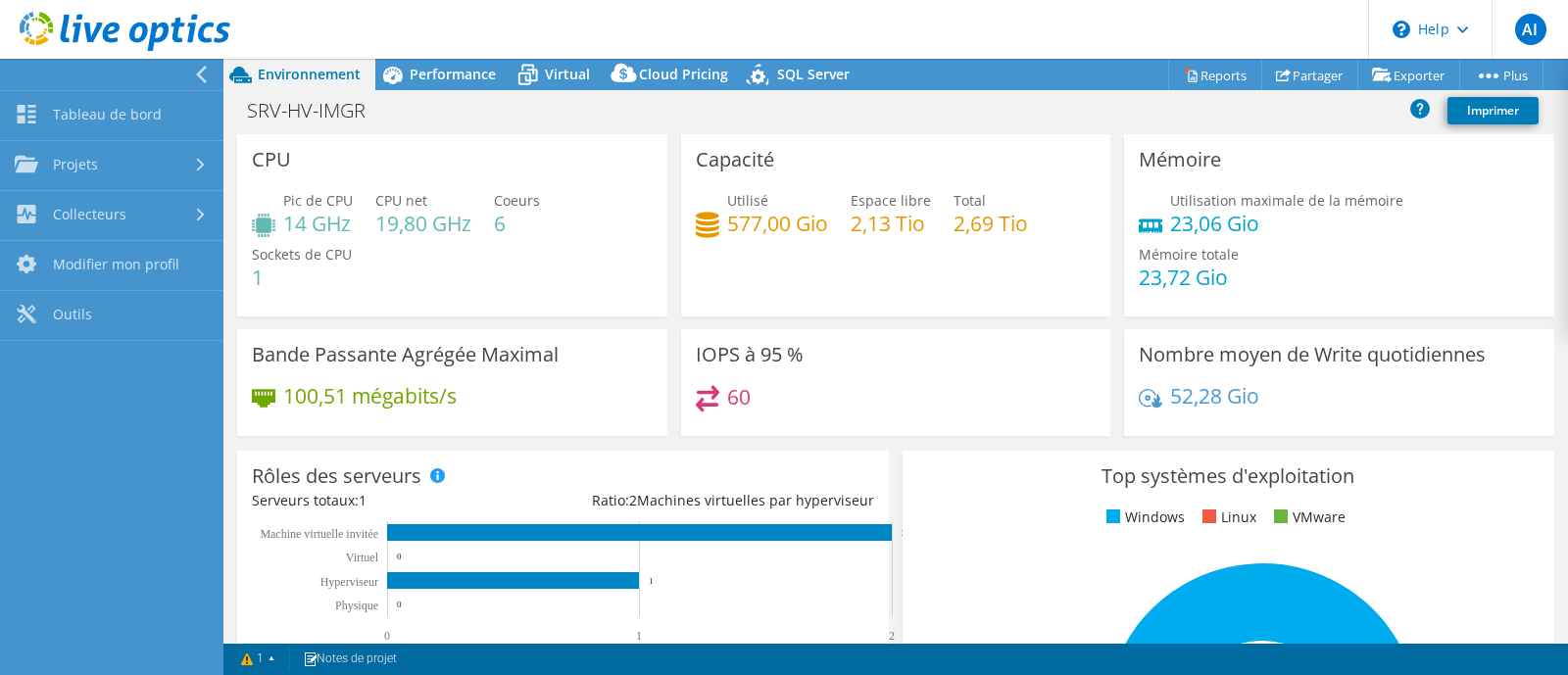 click at bounding box center [107, 74] 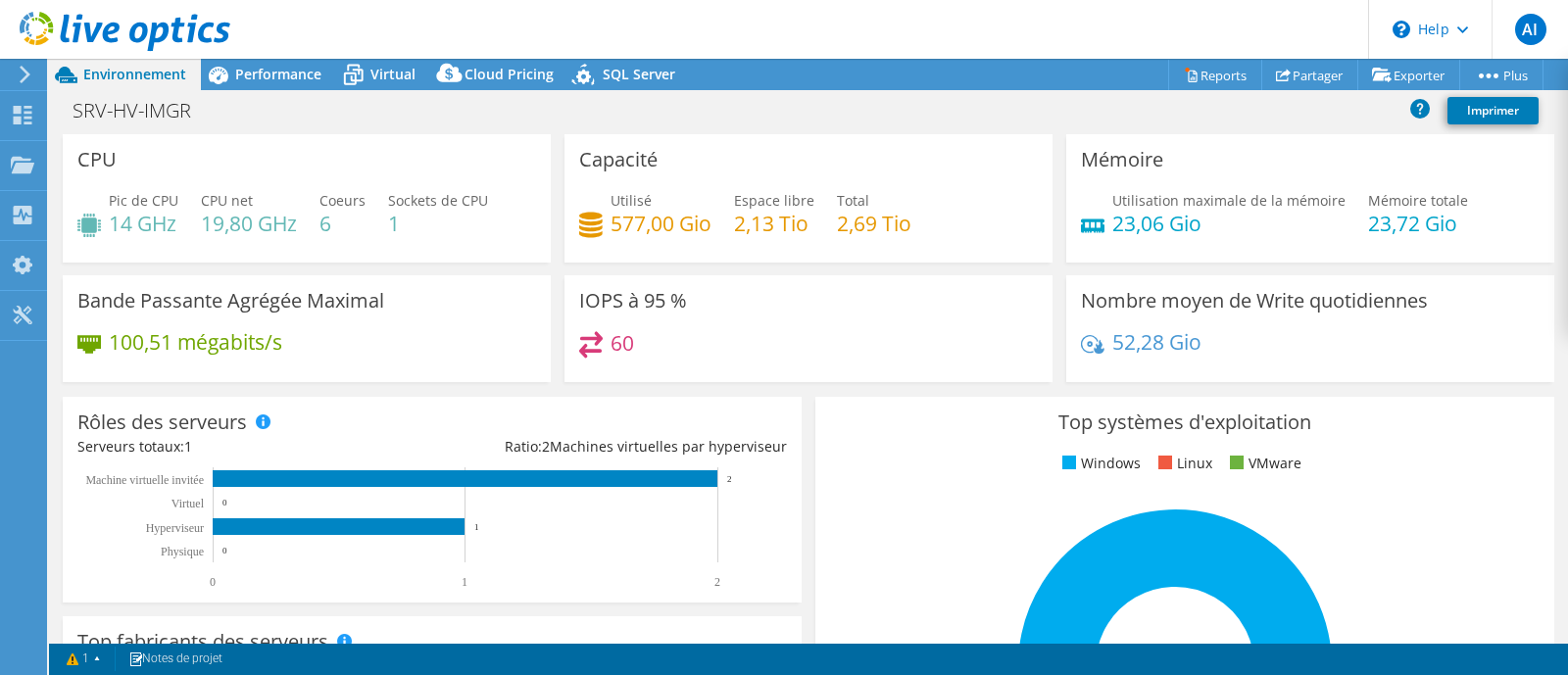 click 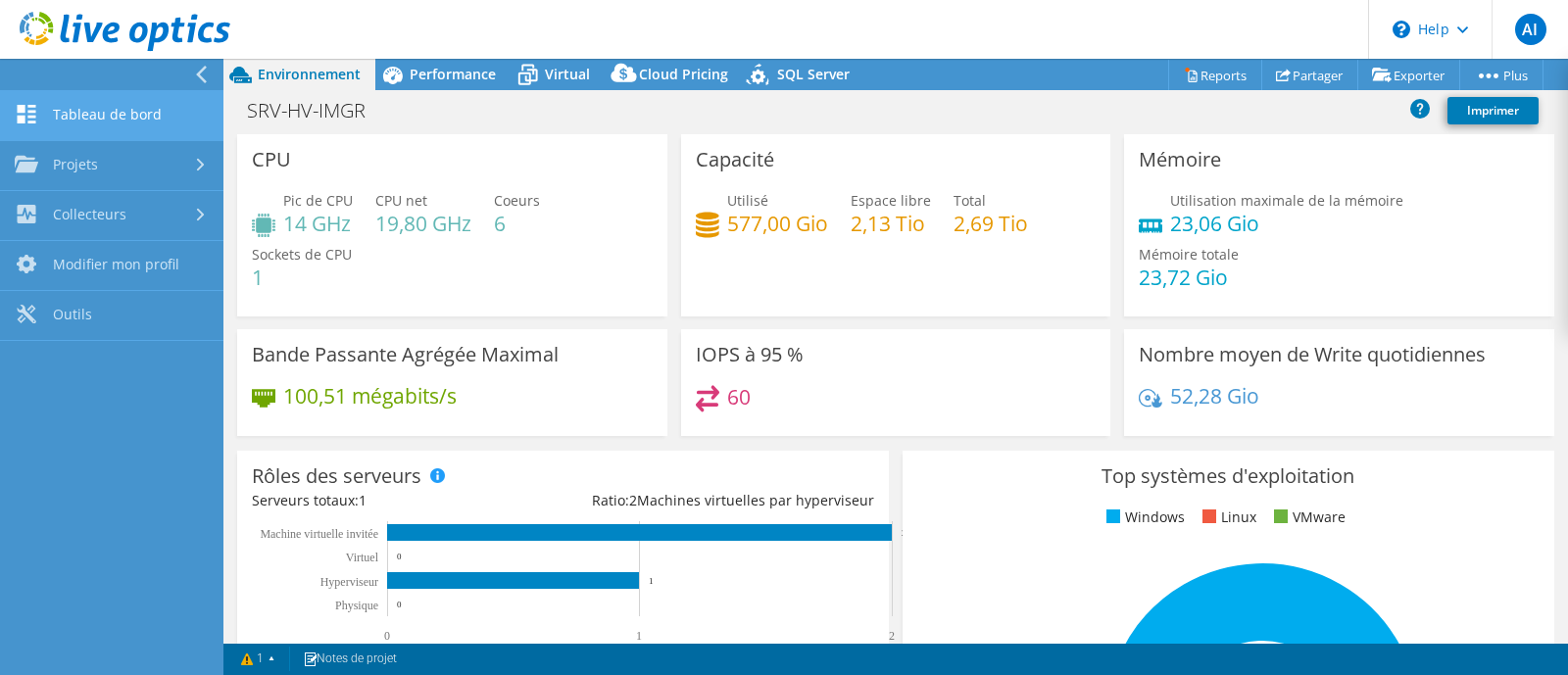 click on "Tableau de bord" at bounding box center [112, 116] 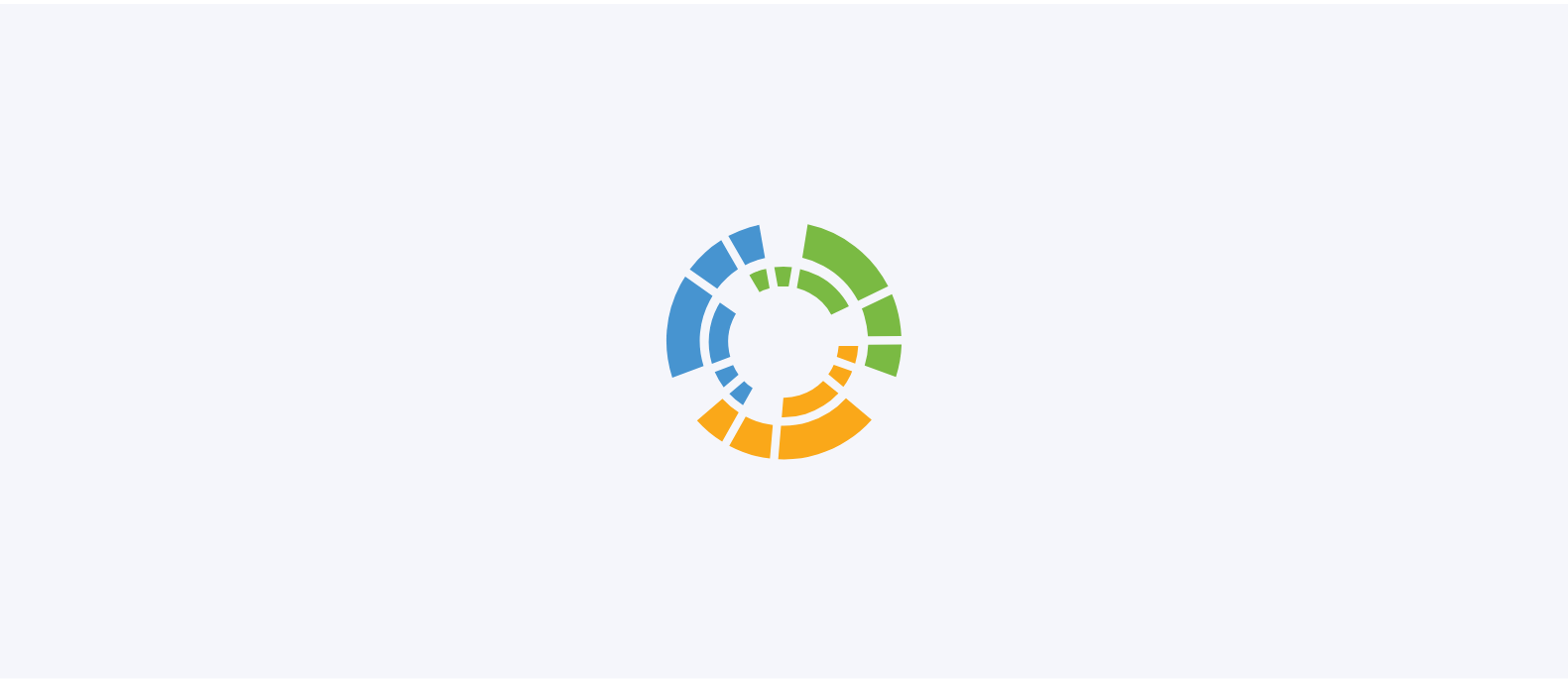 scroll, scrollTop: 0, scrollLeft: 0, axis: both 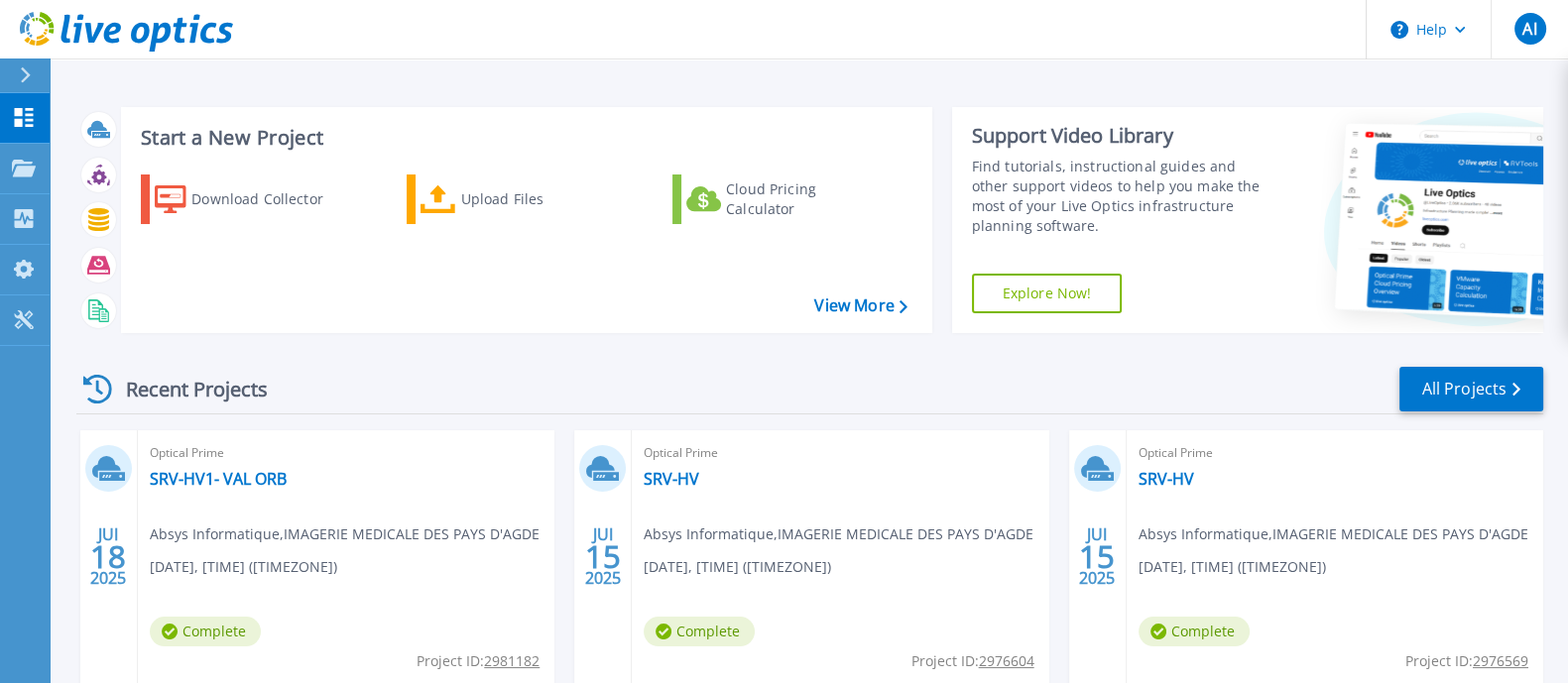 click on "Optical Prime SRV-HV1- VAL ORB Absys Informatique , IMAGERIE MEDICALE DES [REGION] [DATE], [TIME] ([TIMEZONE]) Complete Project ID: 2981182" at bounding box center [346, 558] 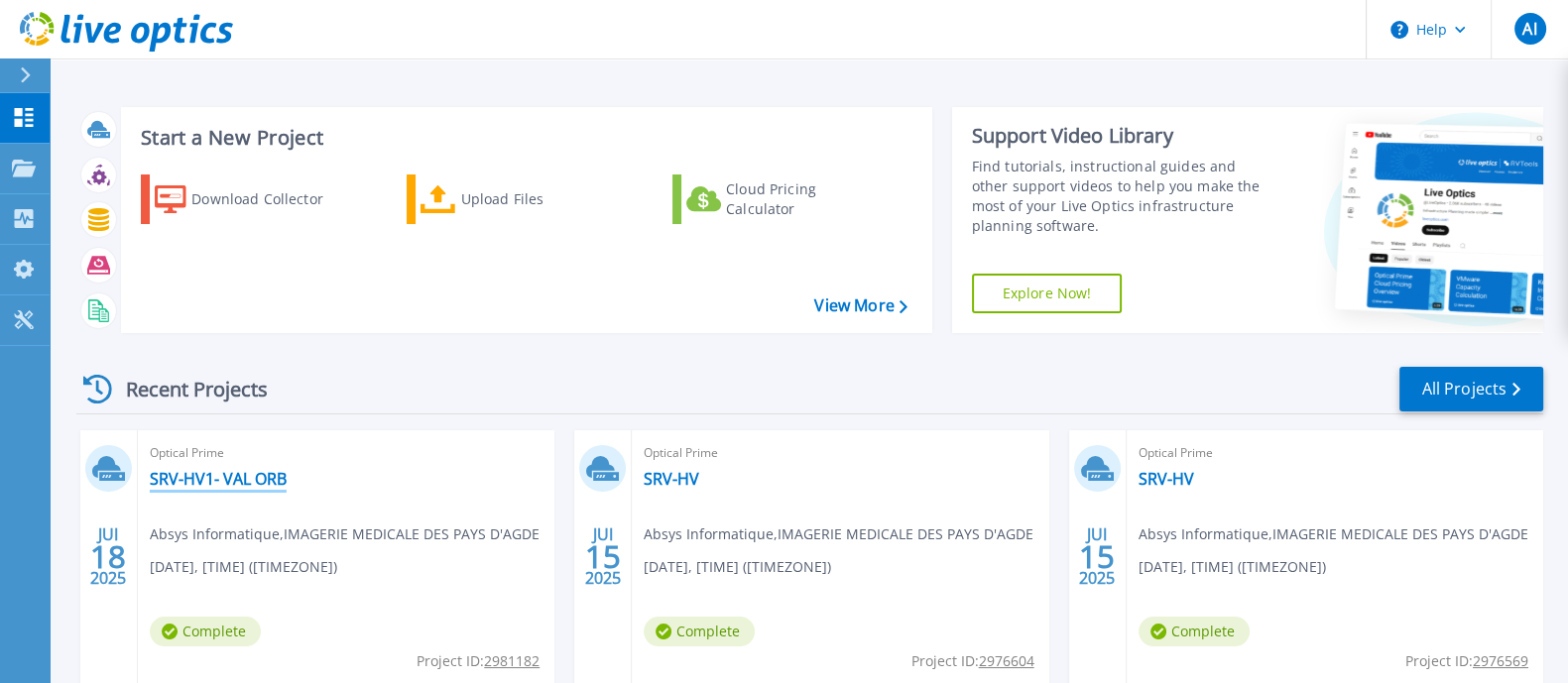 click on "SRV-HV1- VAL ORB" at bounding box center (218, 479) 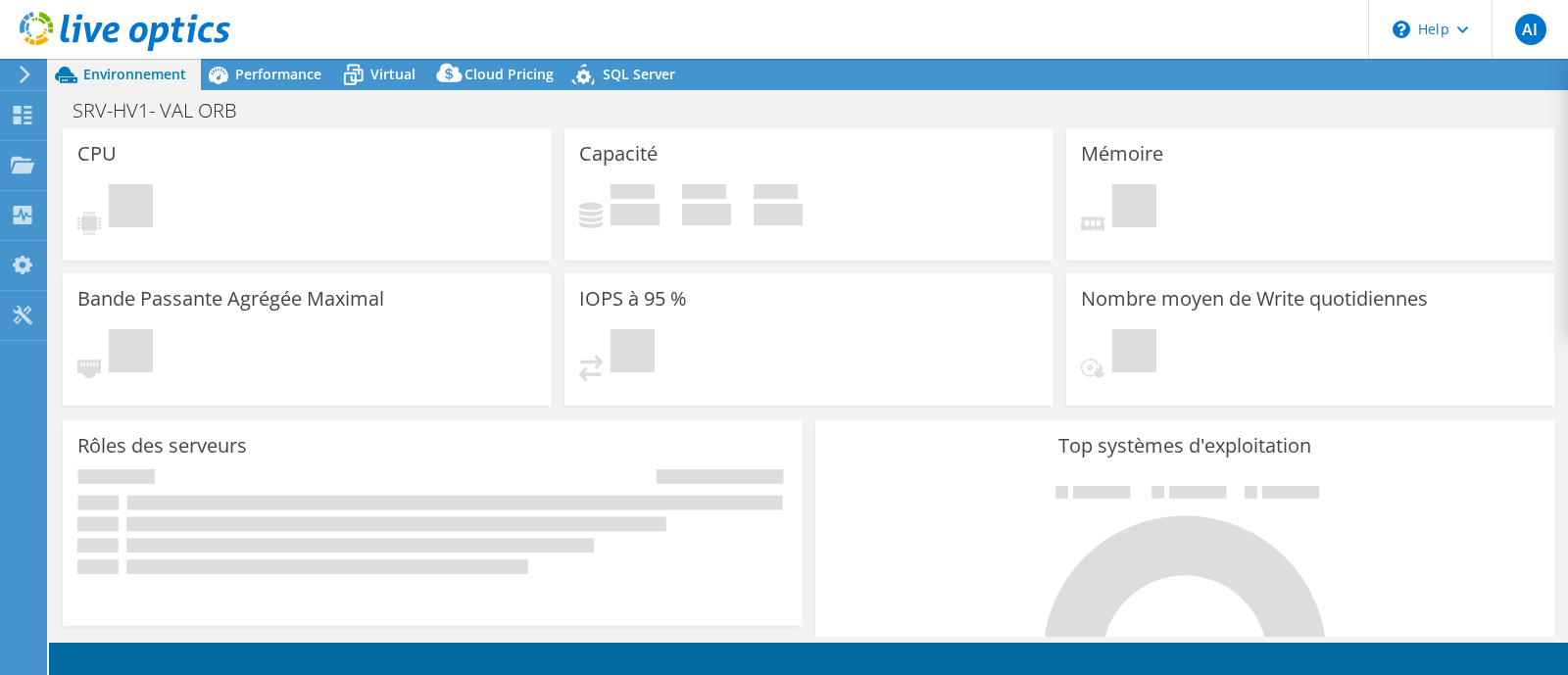 scroll, scrollTop: 0, scrollLeft: 0, axis: both 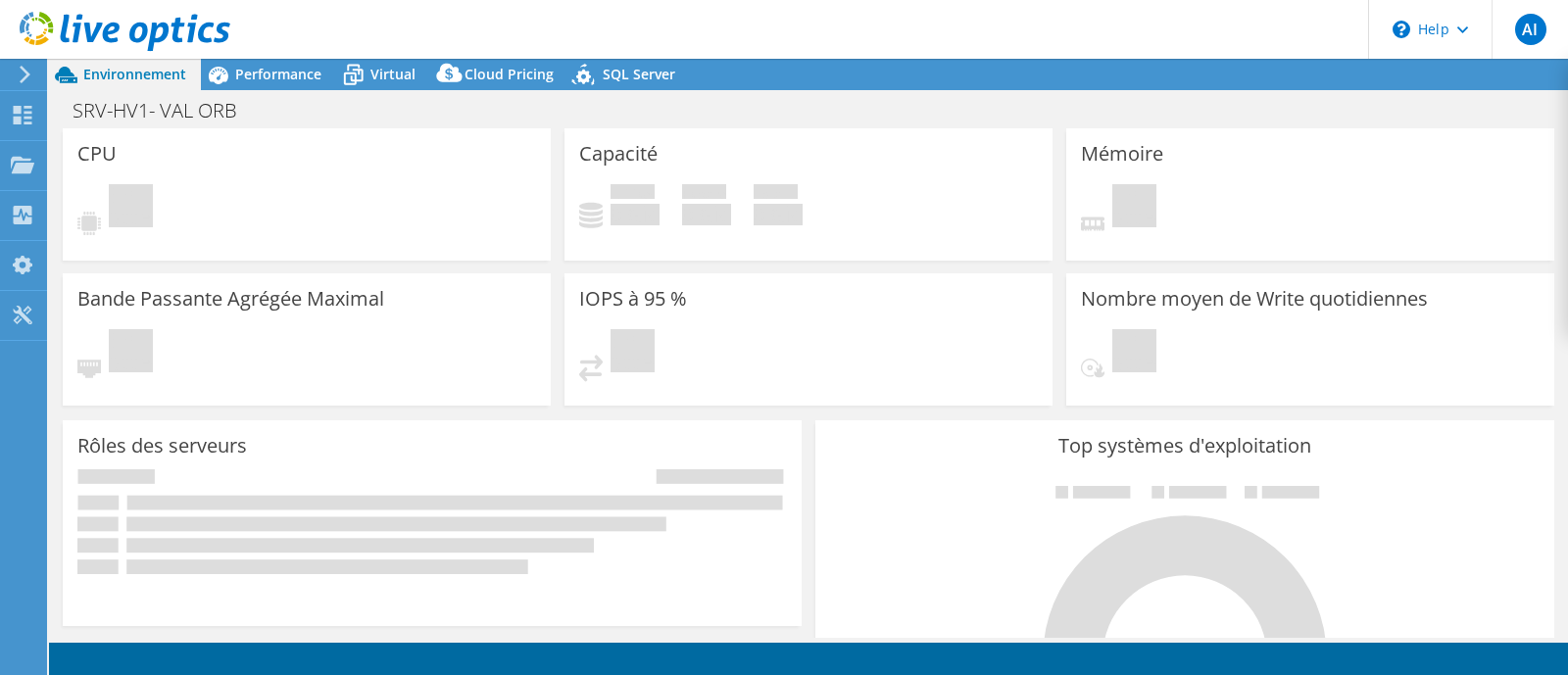 select on "EUFrankfurt" 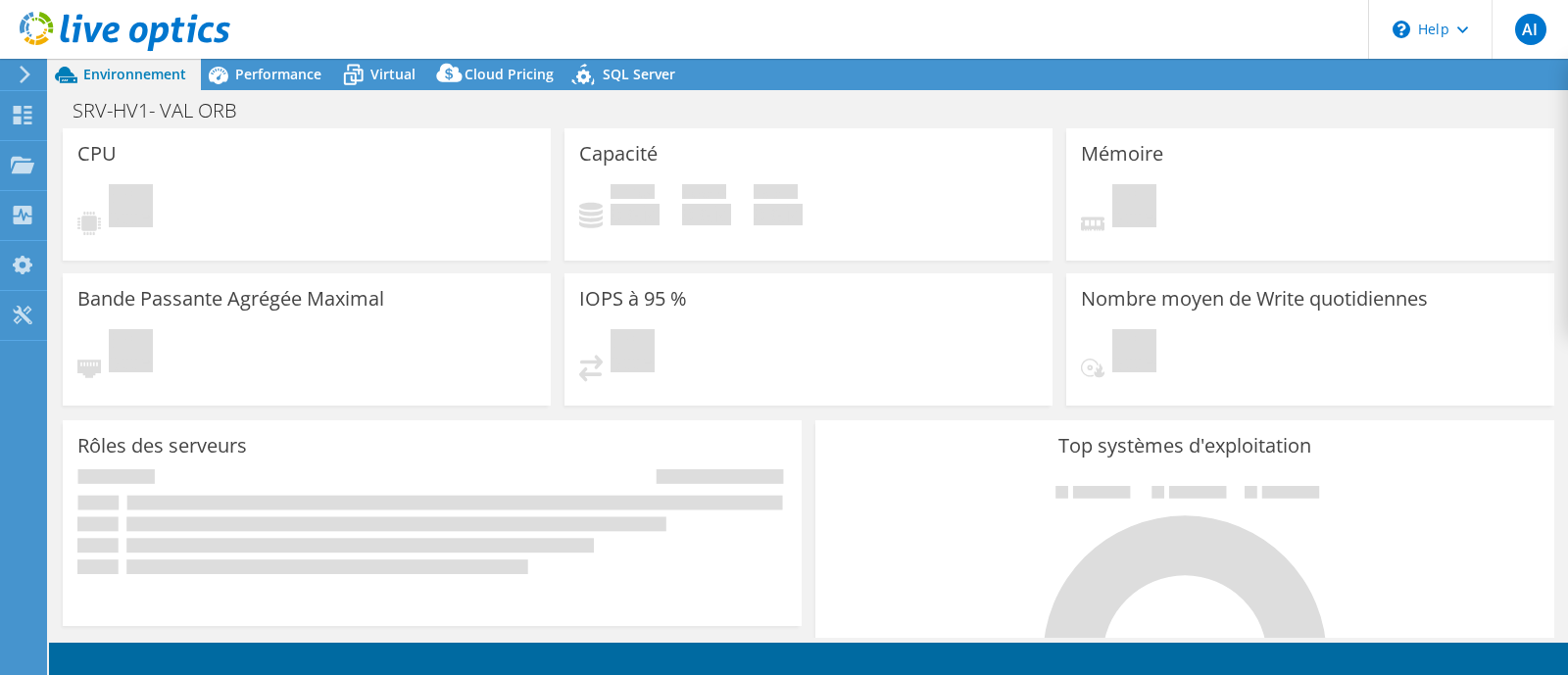select on "EUFrankfurt" 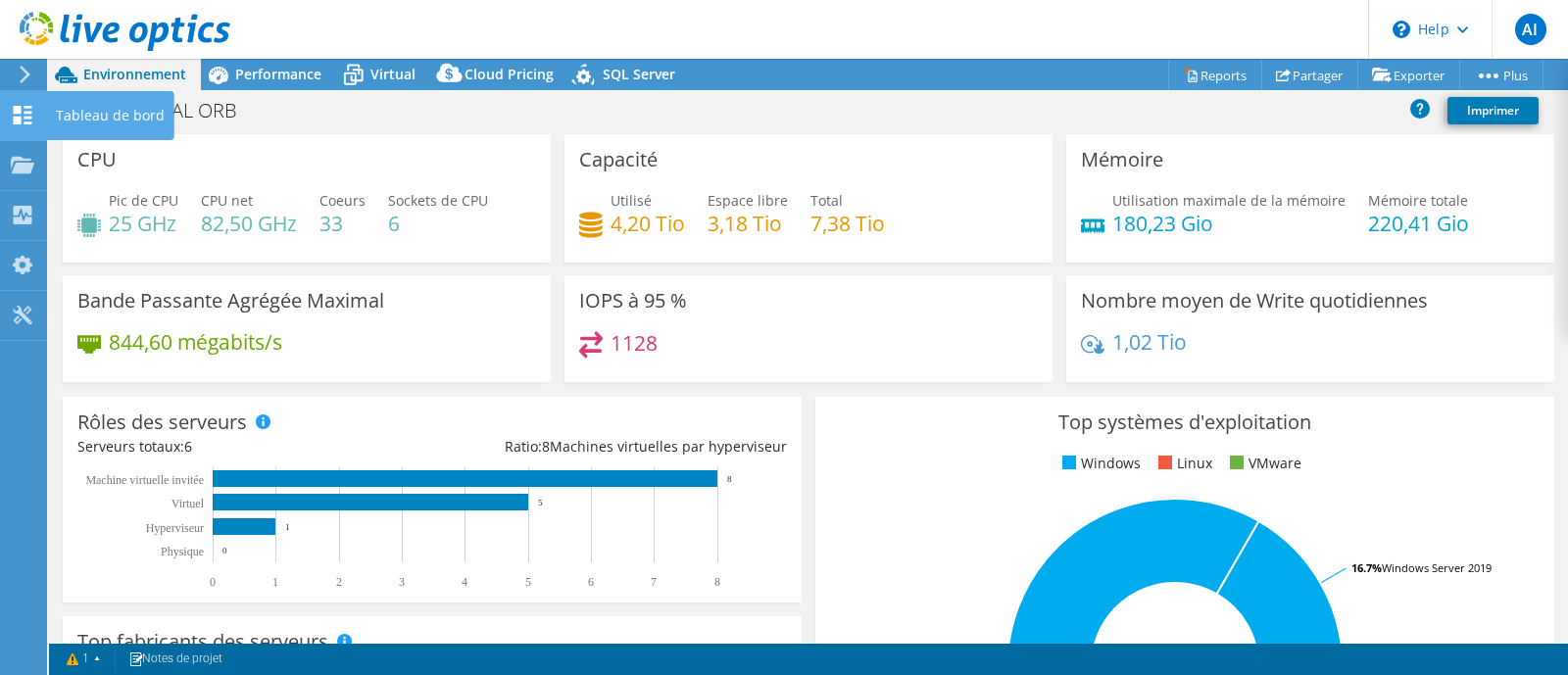 click on "Tableau de bord" at bounding box center (-65, 116) 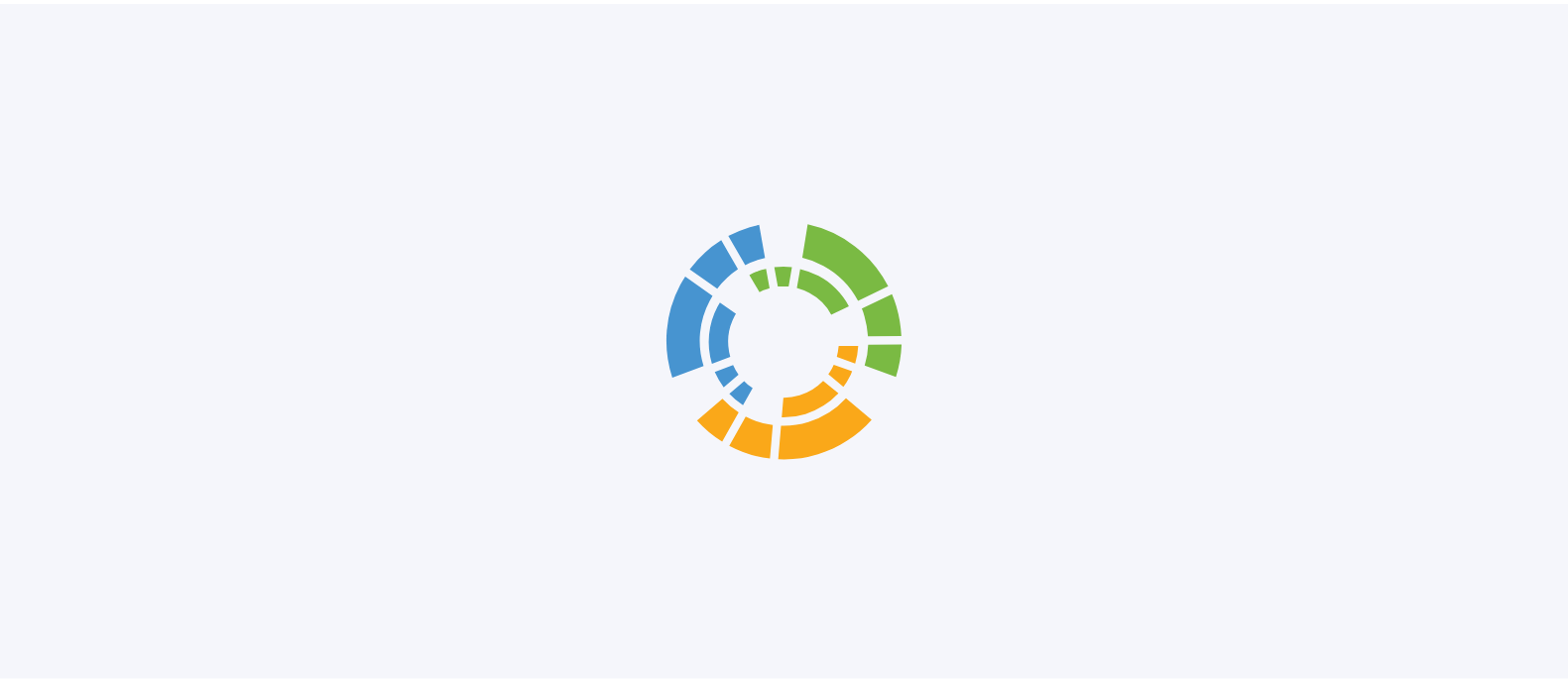 scroll, scrollTop: 0, scrollLeft: 0, axis: both 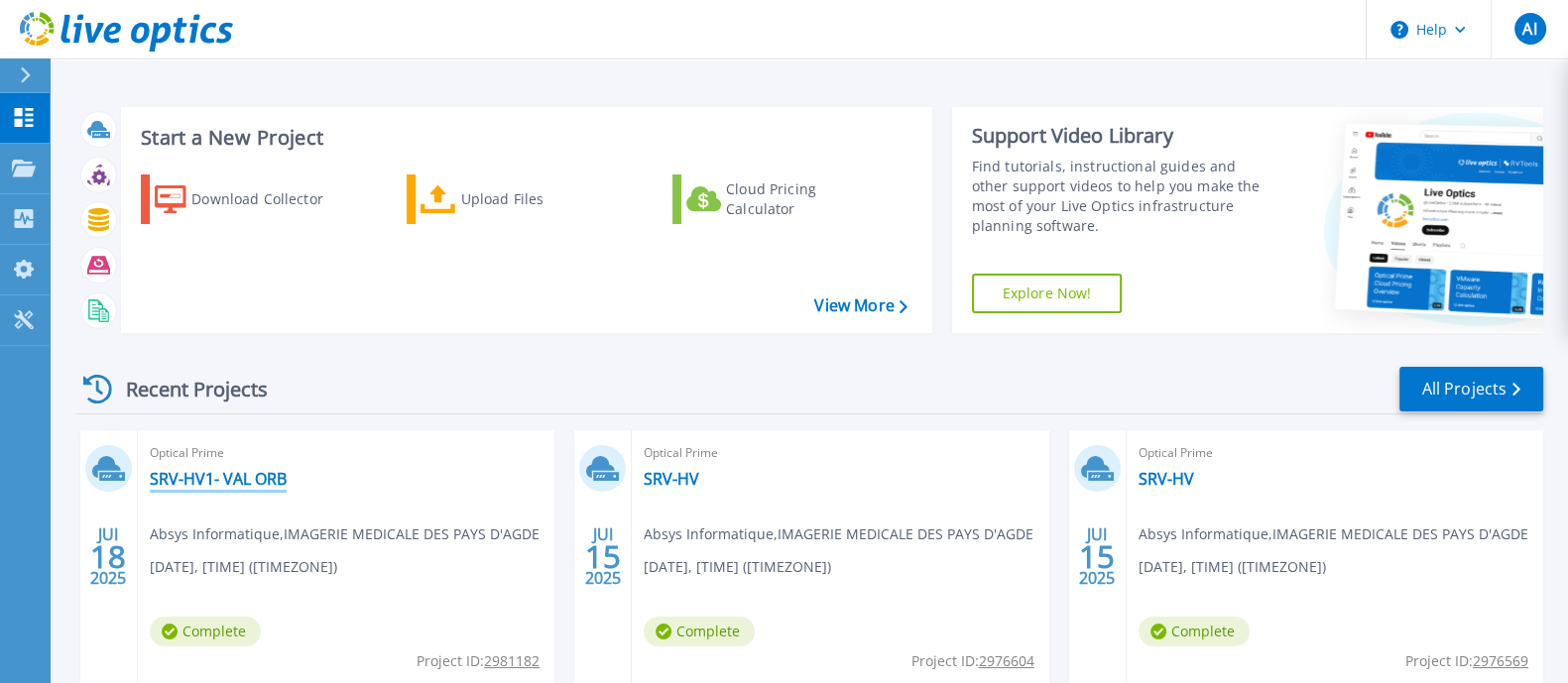 click on "SRV-HV1- VAL ORB" at bounding box center (218, 479) 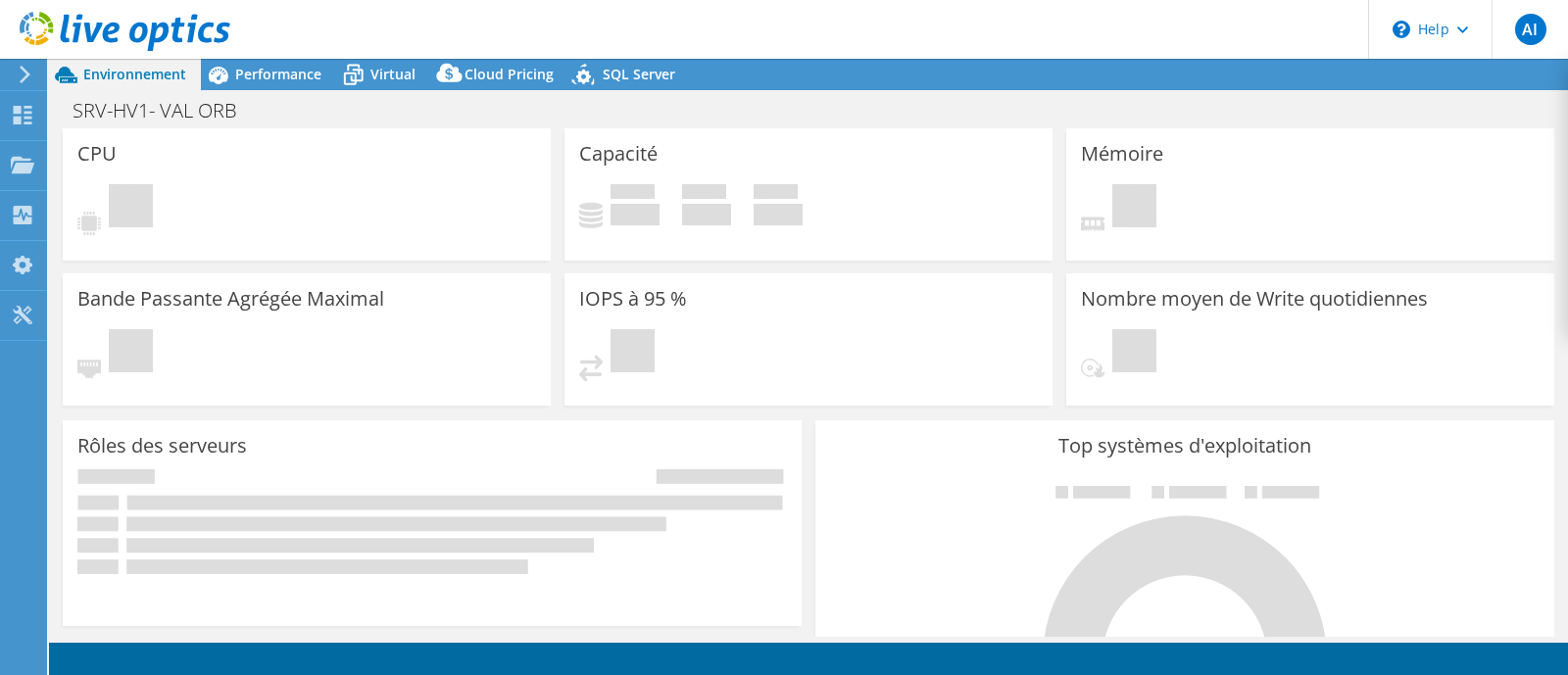 scroll, scrollTop: 0, scrollLeft: 0, axis: both 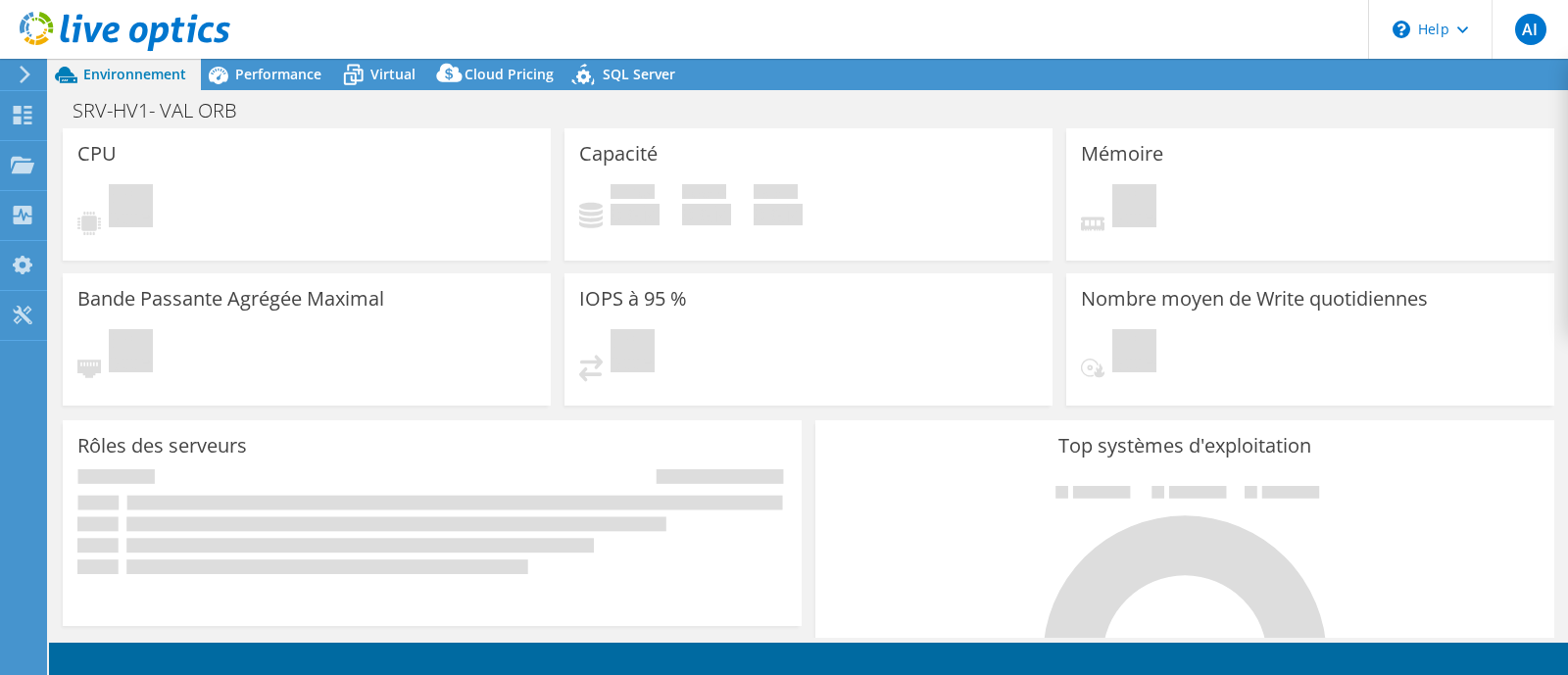 select on "EUFrankfurt" 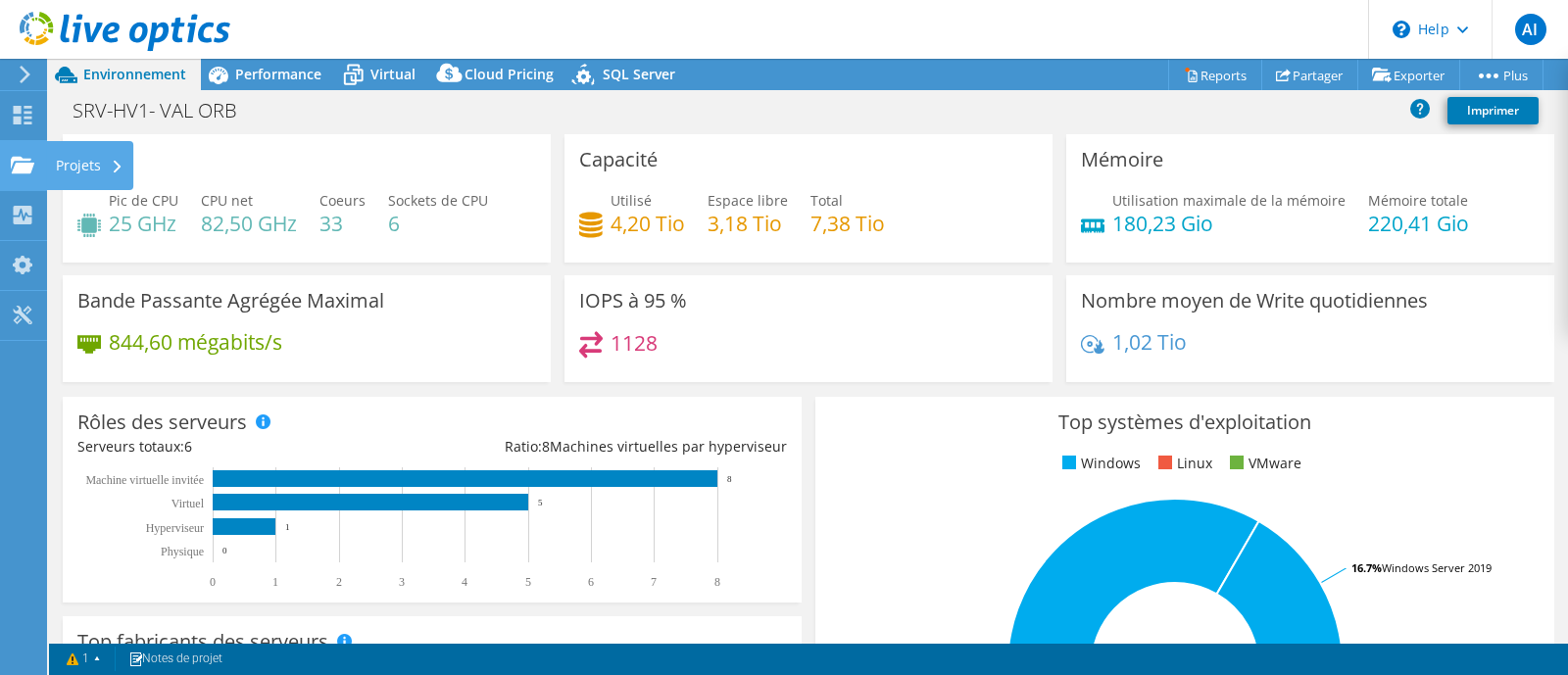click on "Projets" at bounding box center (89, 166) 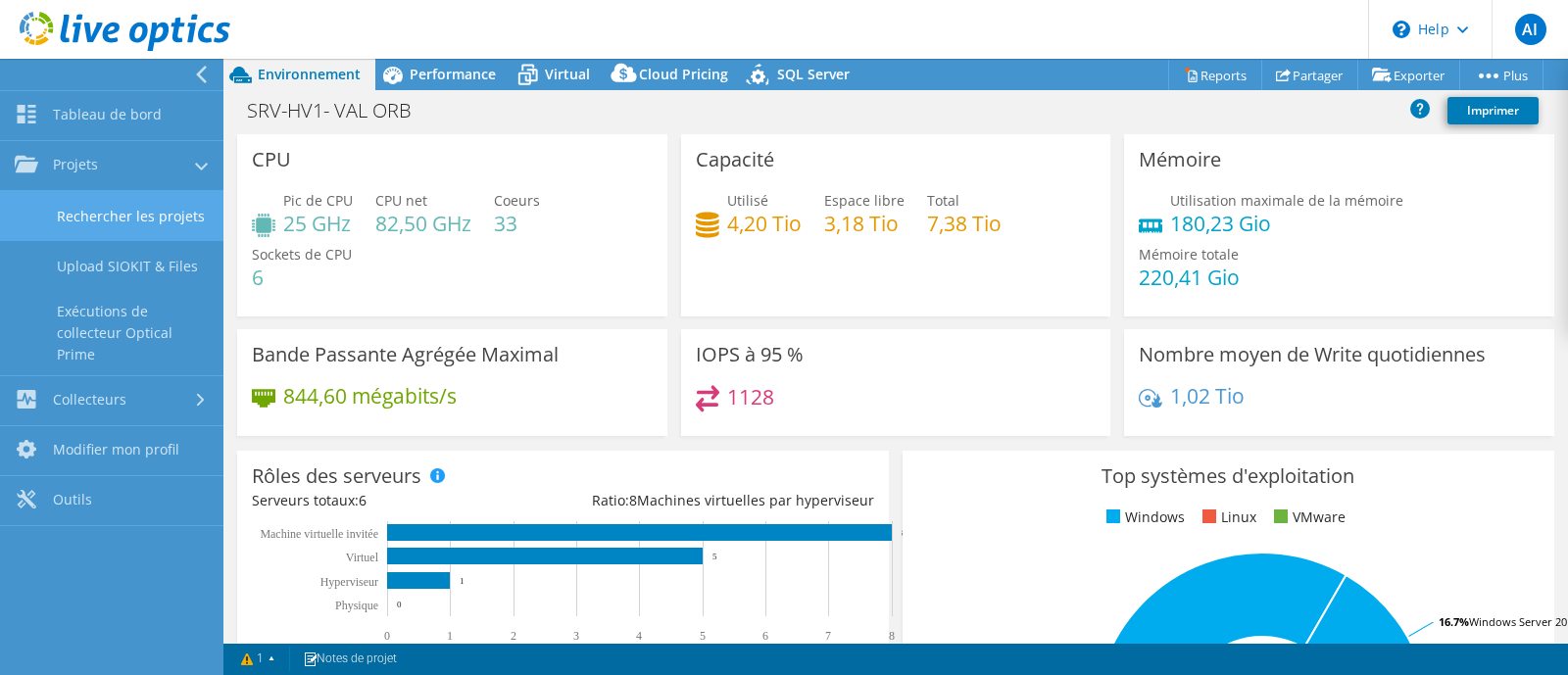 click on "Rechercher les projets" at bounding box center [112, 216] 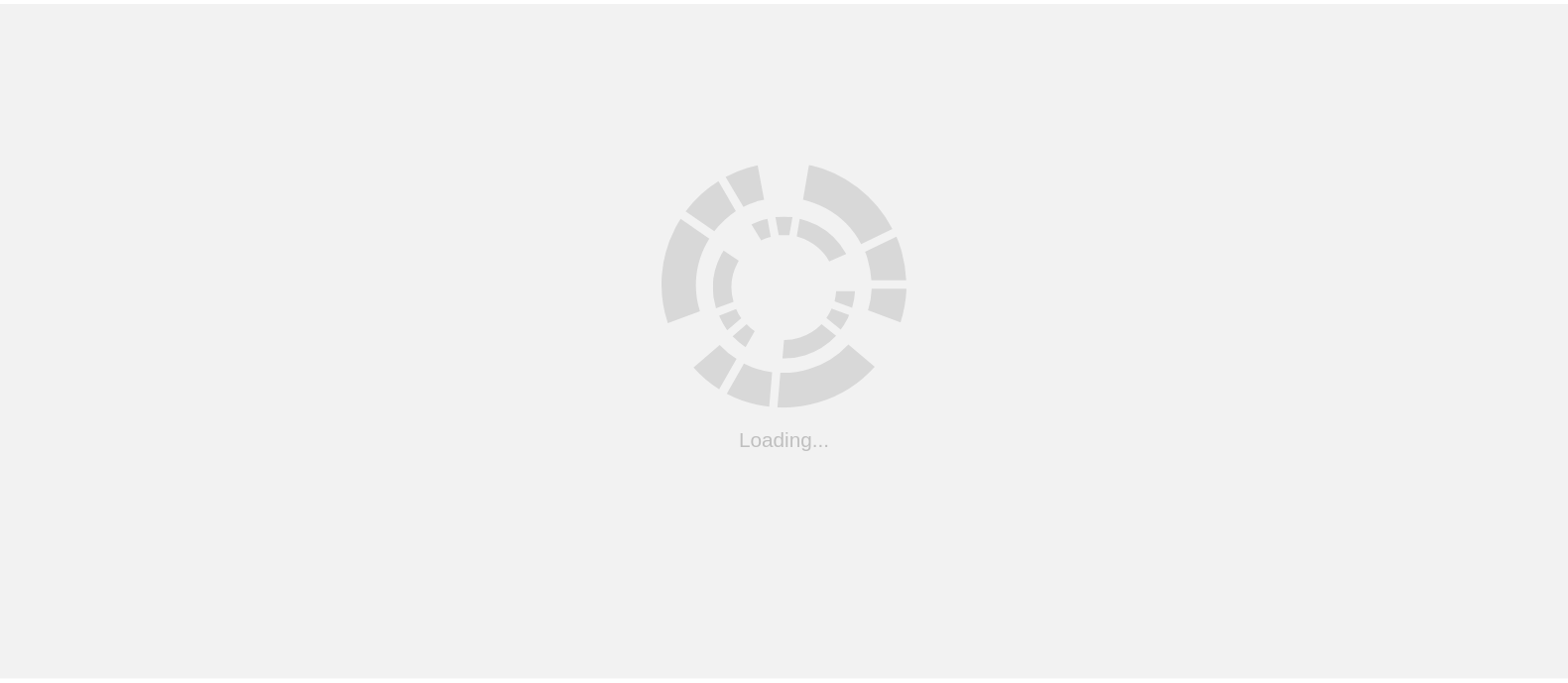 scroll, scrollTop: 0, scrollLeft: 0, axis: both 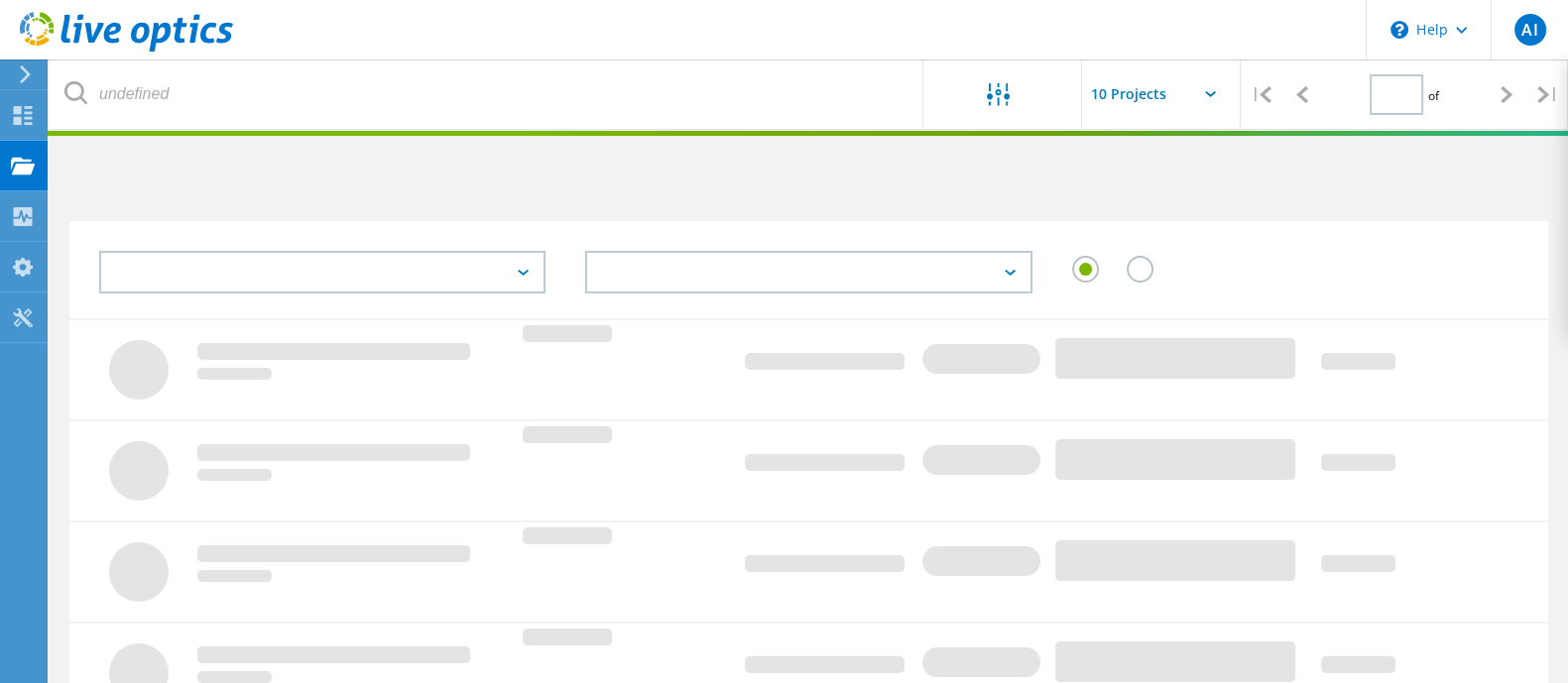 type on "1" 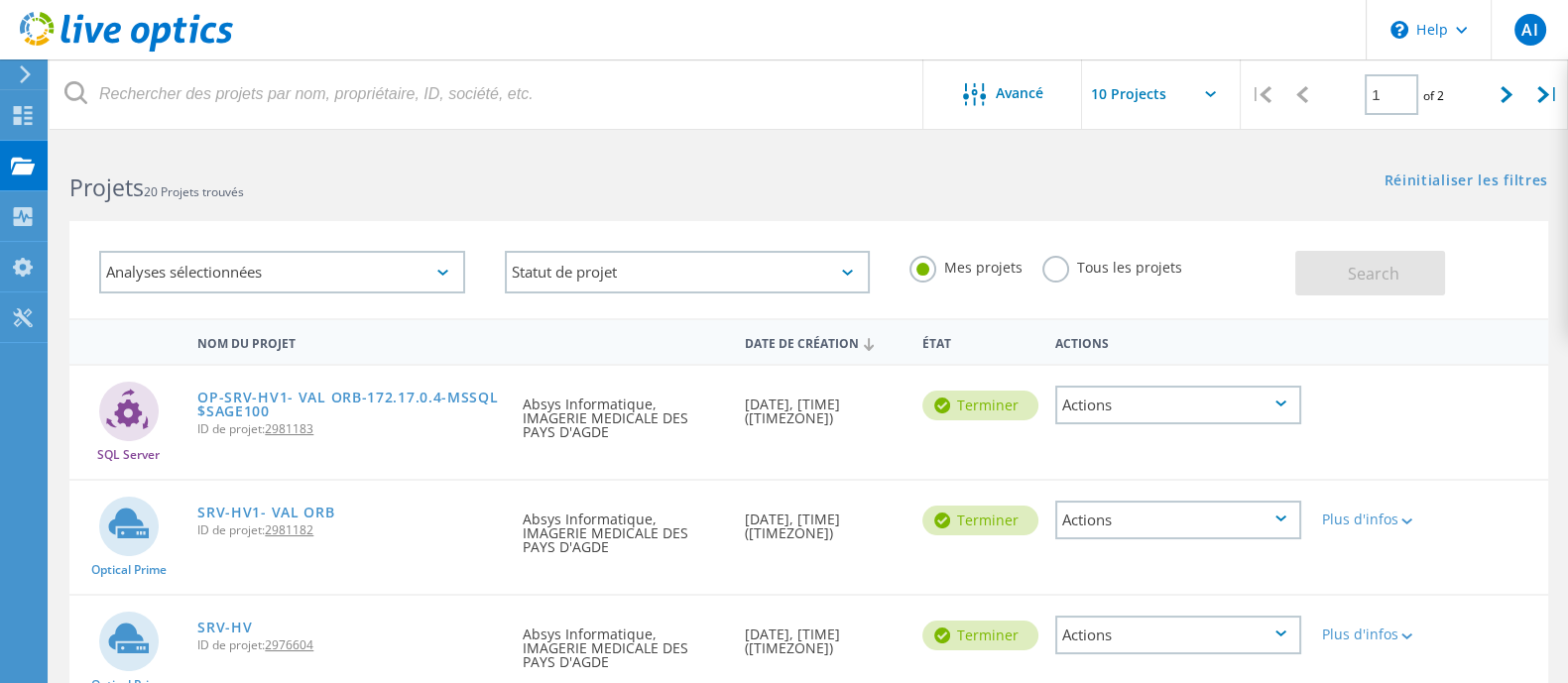 scroll, scrollTop: 123, scrollLeft: 0, axis: vertical 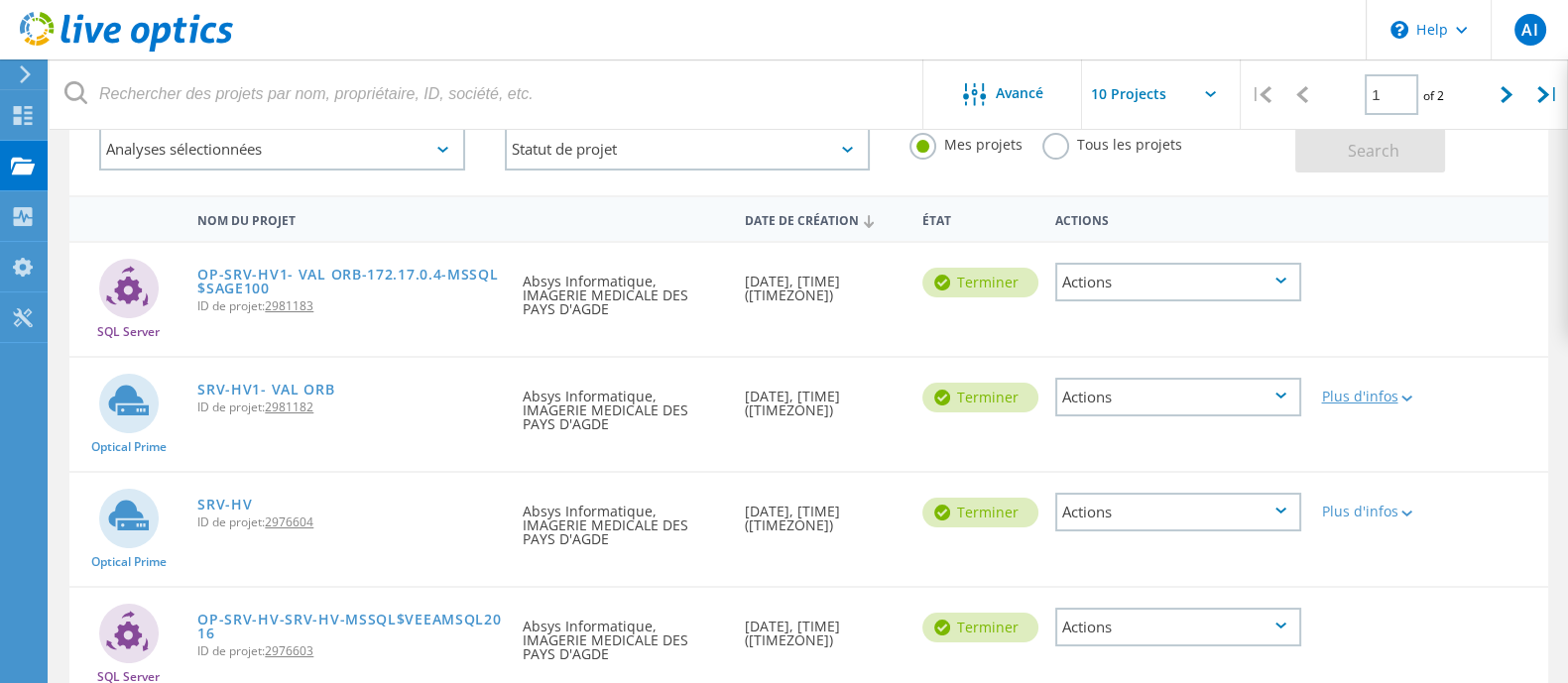 click on "Plus d'infos" 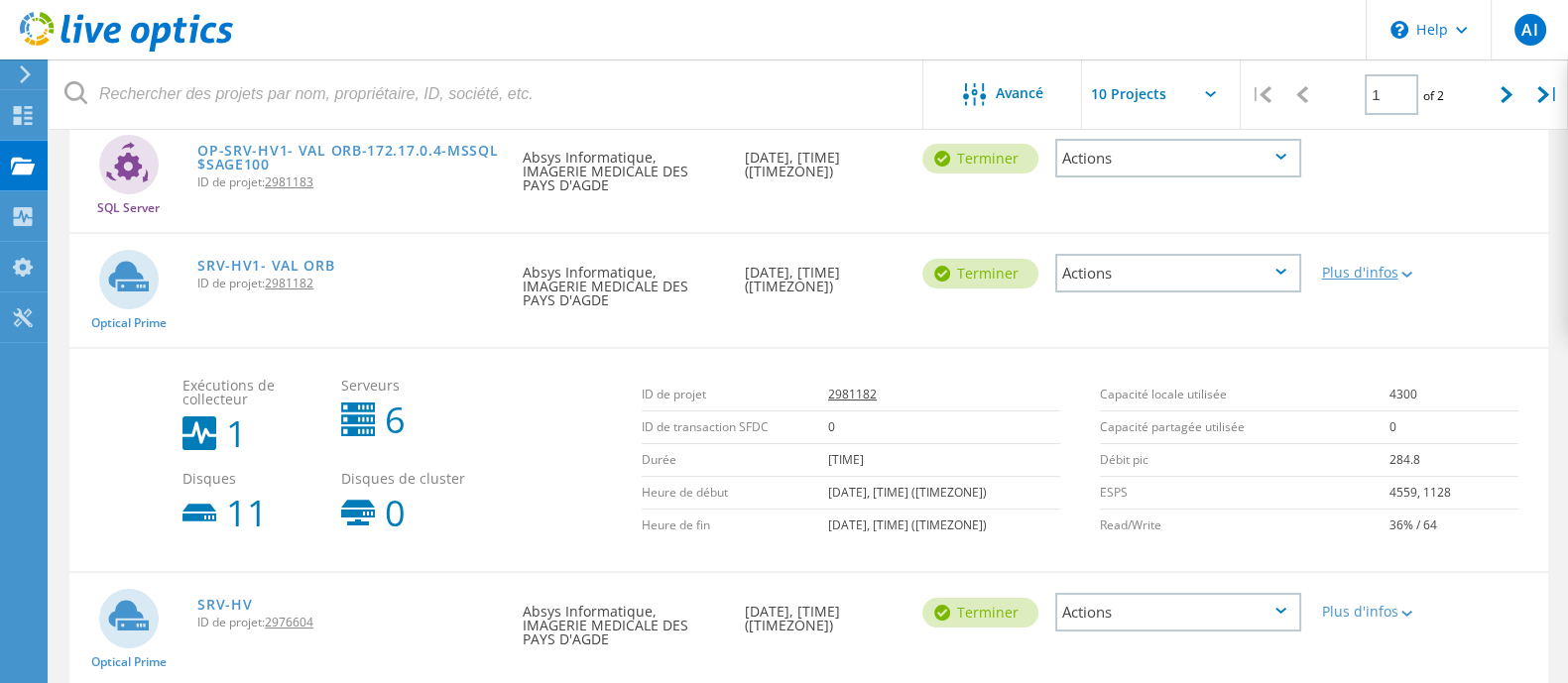 scroll, scrollTop: 372, scrollLeft: 0, axis: vertical 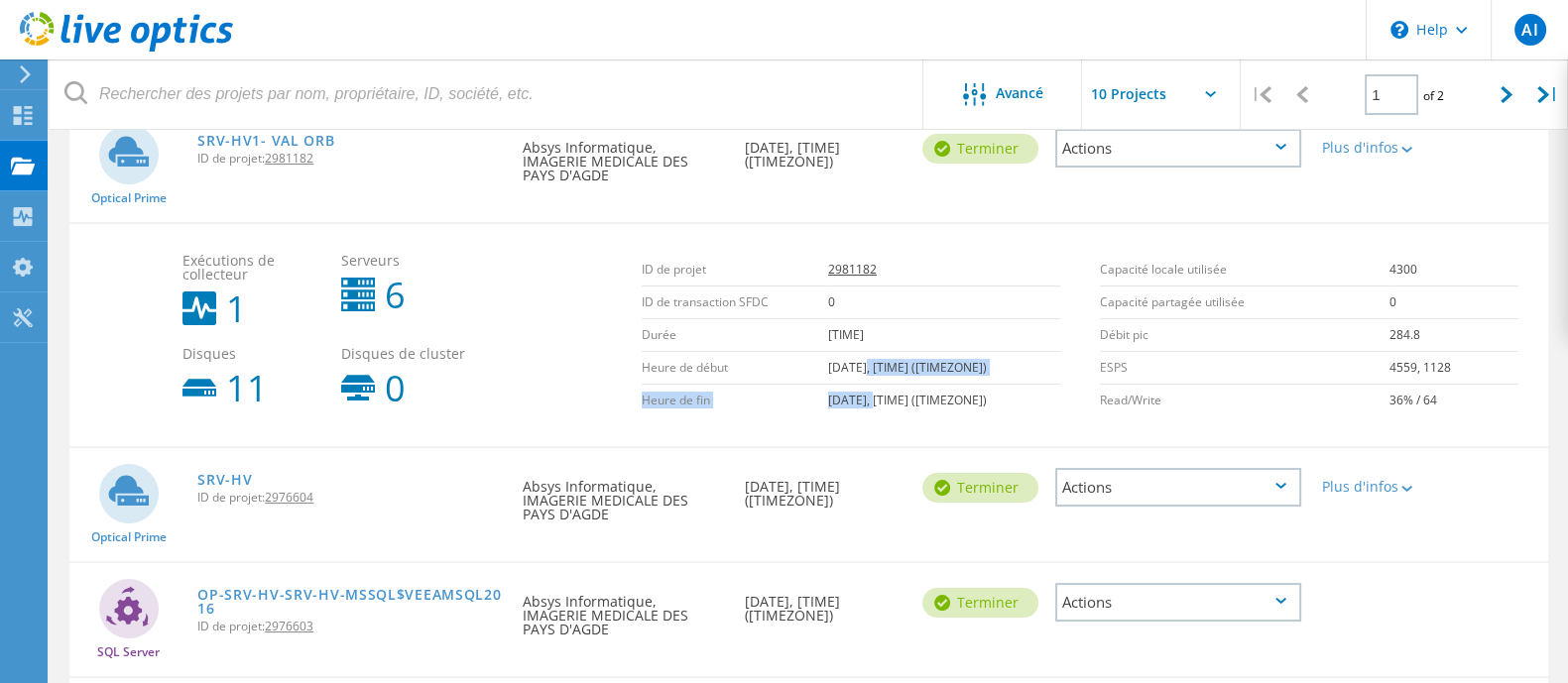 drag, startPoint x: 898, startPoint y: 456, endPoint x: 884, endPoint y: 418, distance: 40.496913 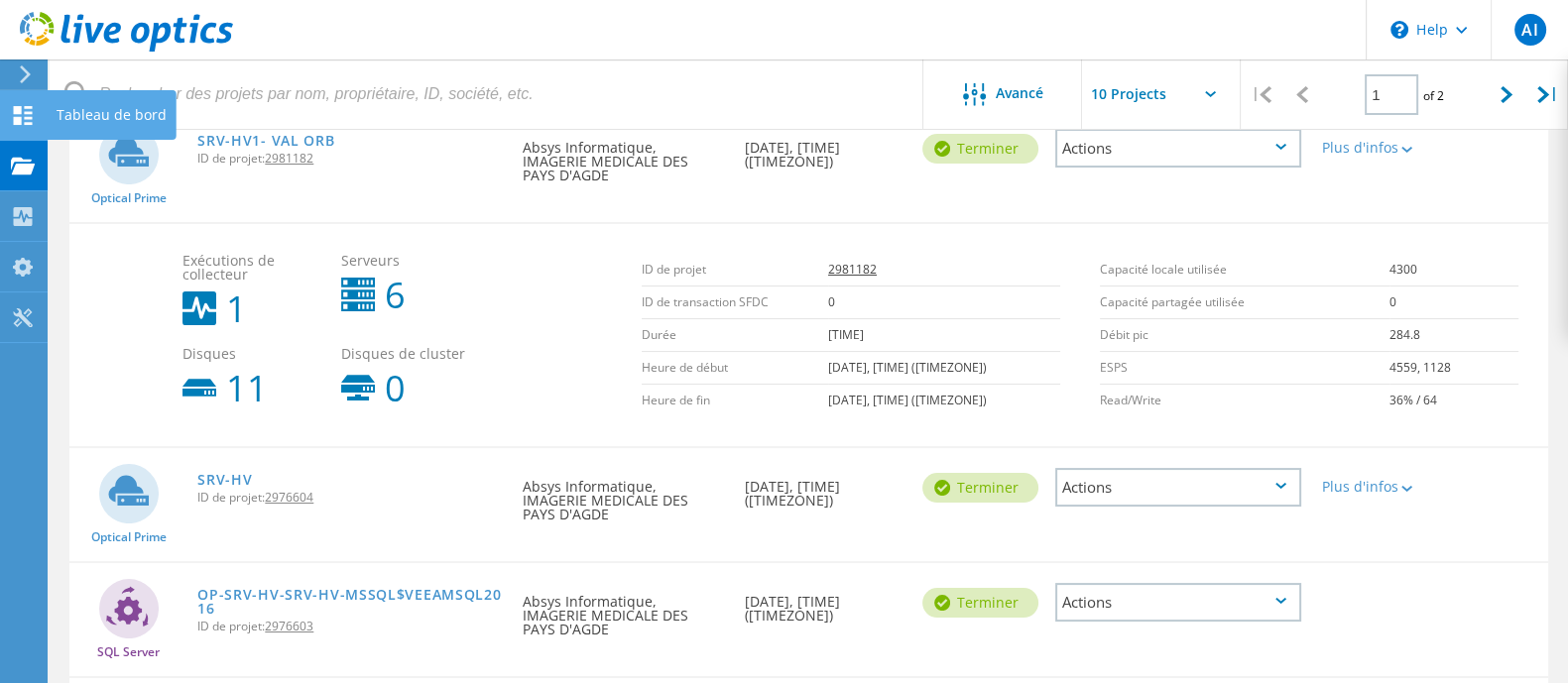 click 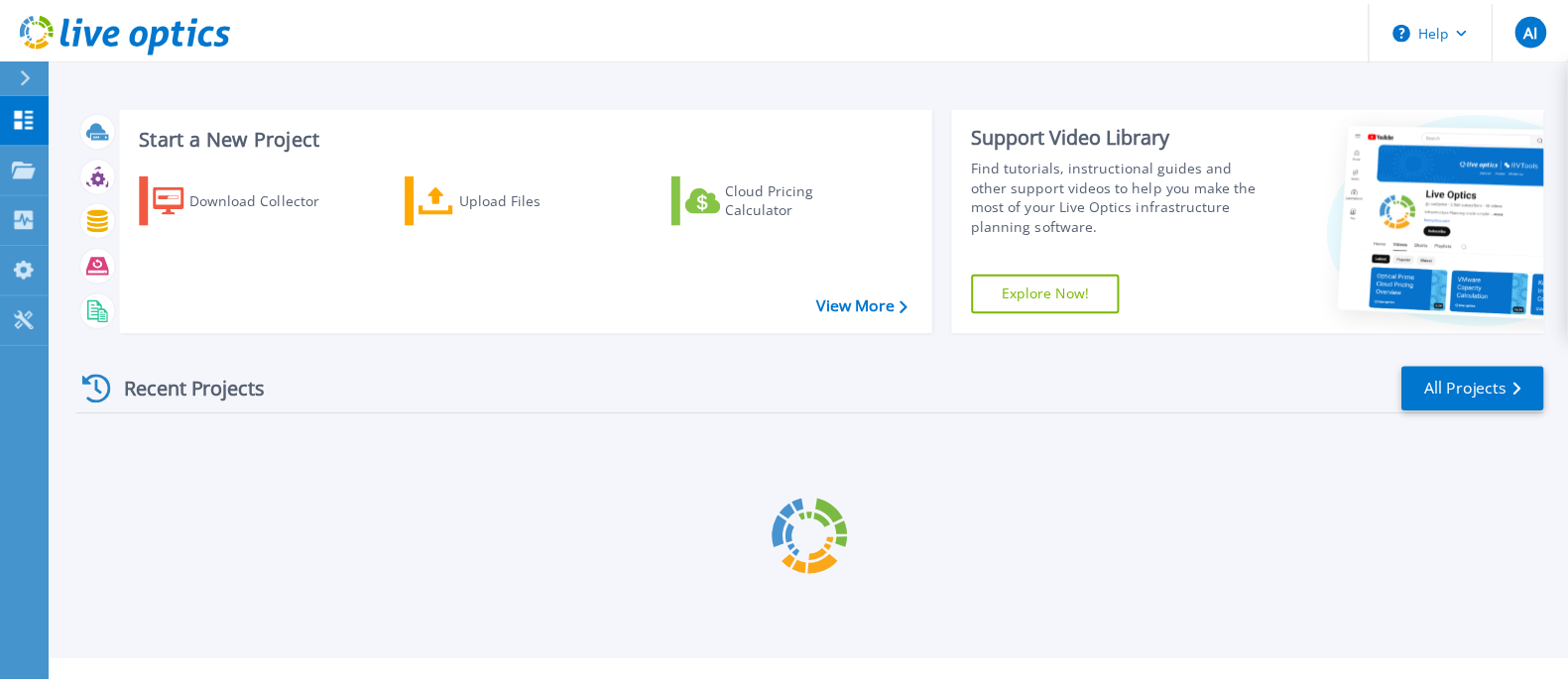 scroll, scrollTop: 0, scrollLeft: 0, axis: both 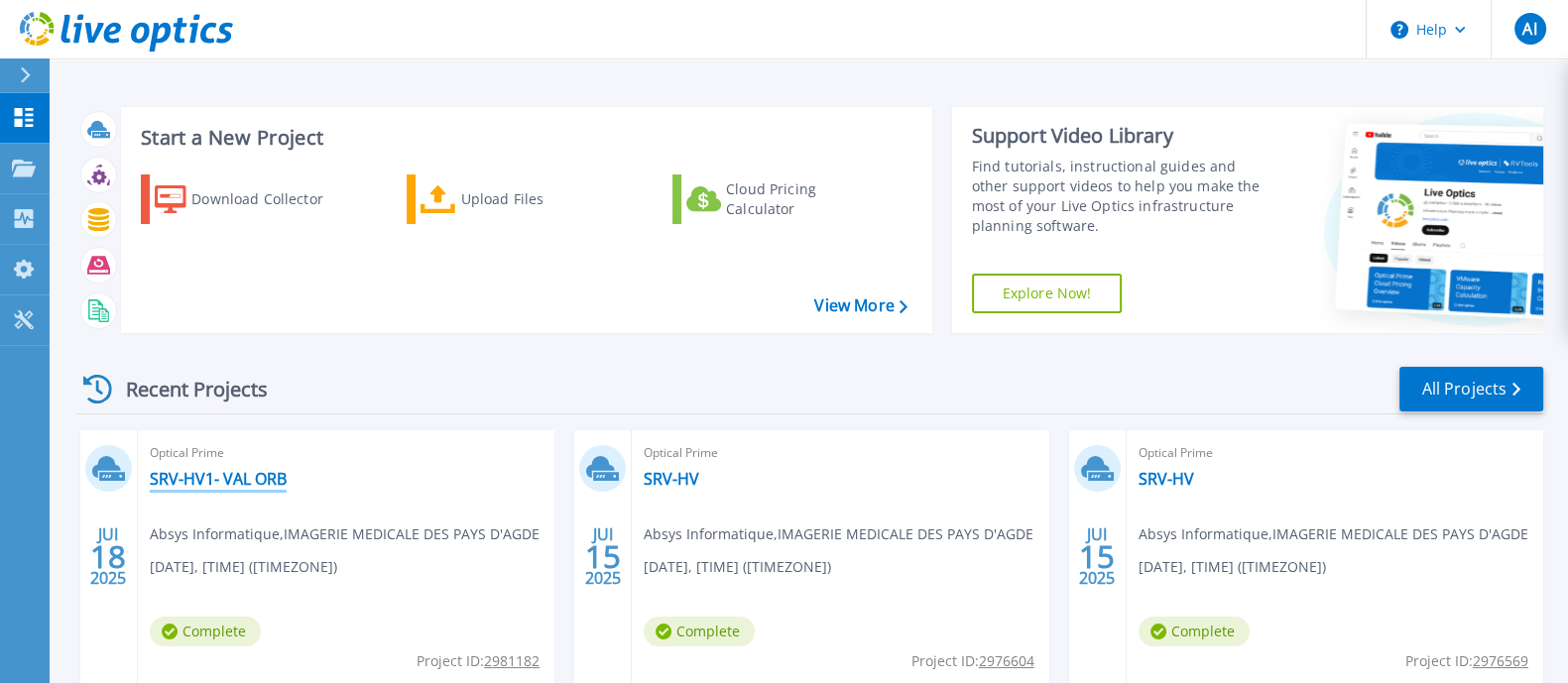 click on "SRV-HV1- VAL ORB" at bounding box center (218, 479) 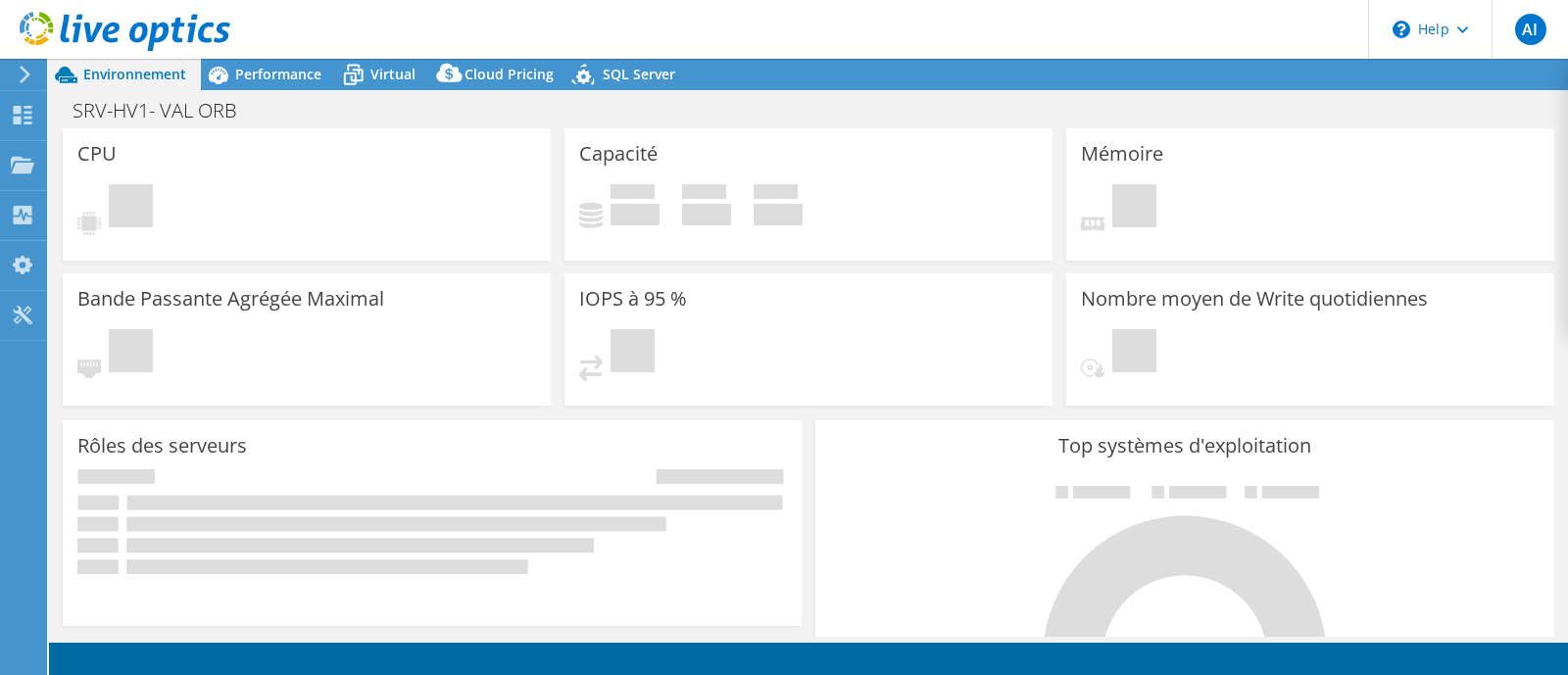 scroll, scrollTop: 0, scrollLeft: 0, axis: both 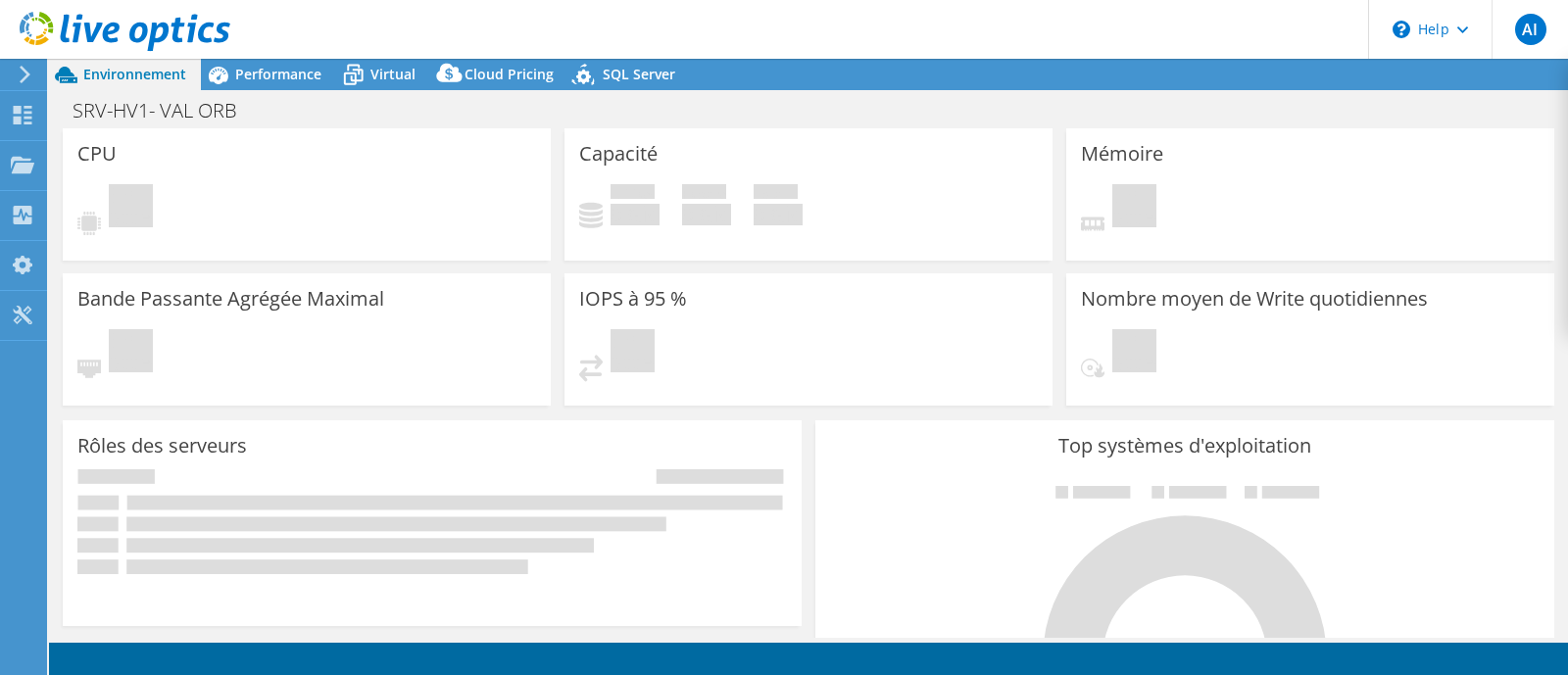 select on "EUFrankfurt" 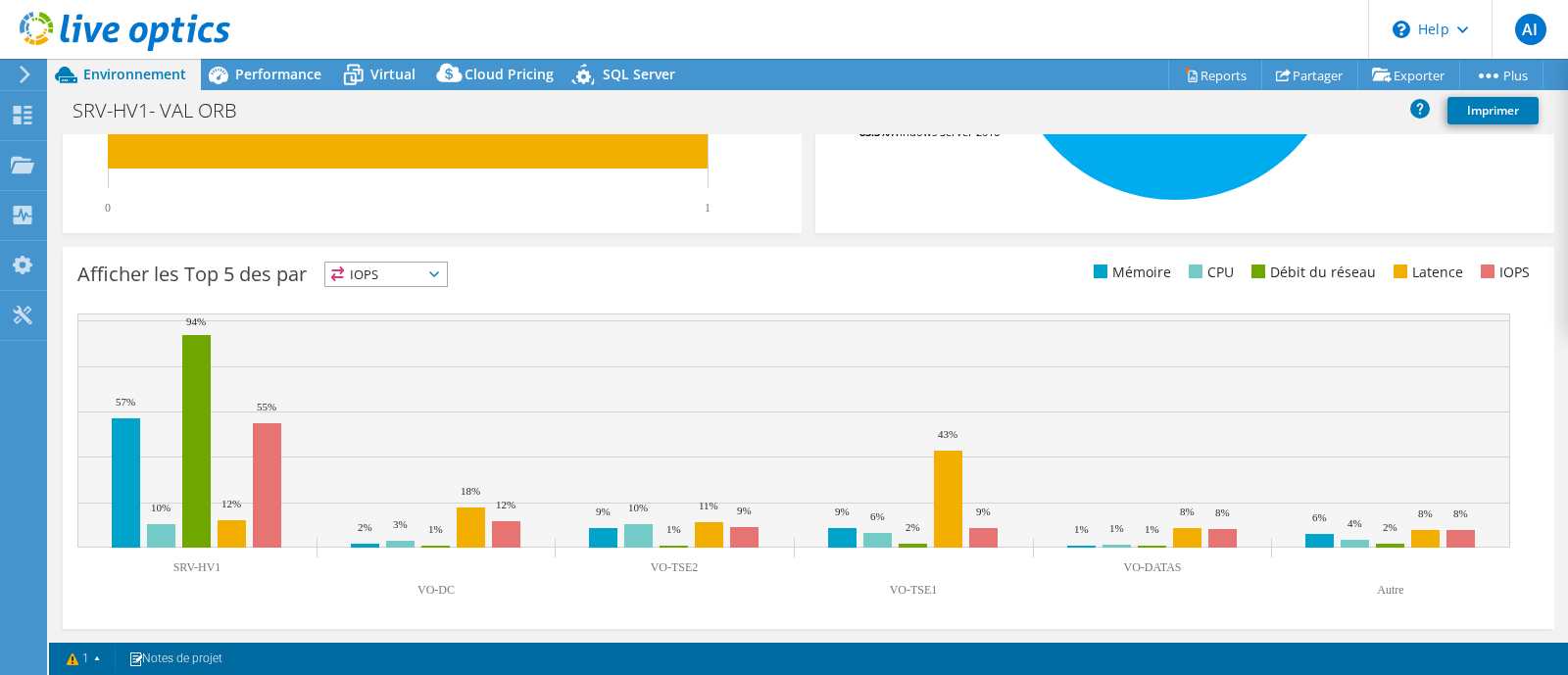 scroll, scrollTop: 0, scrollLeft: 0, axis: both 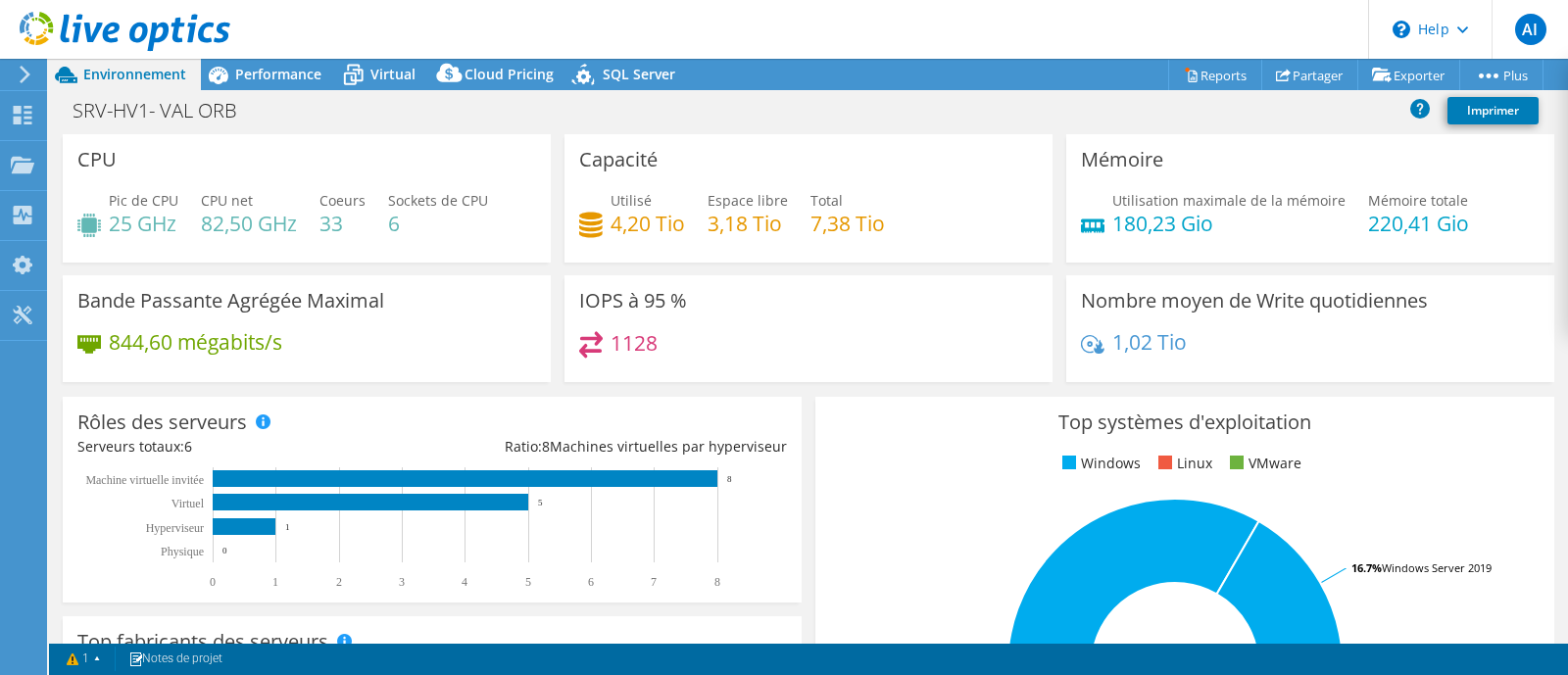 click on "1128" at bounding box center (634, 343) 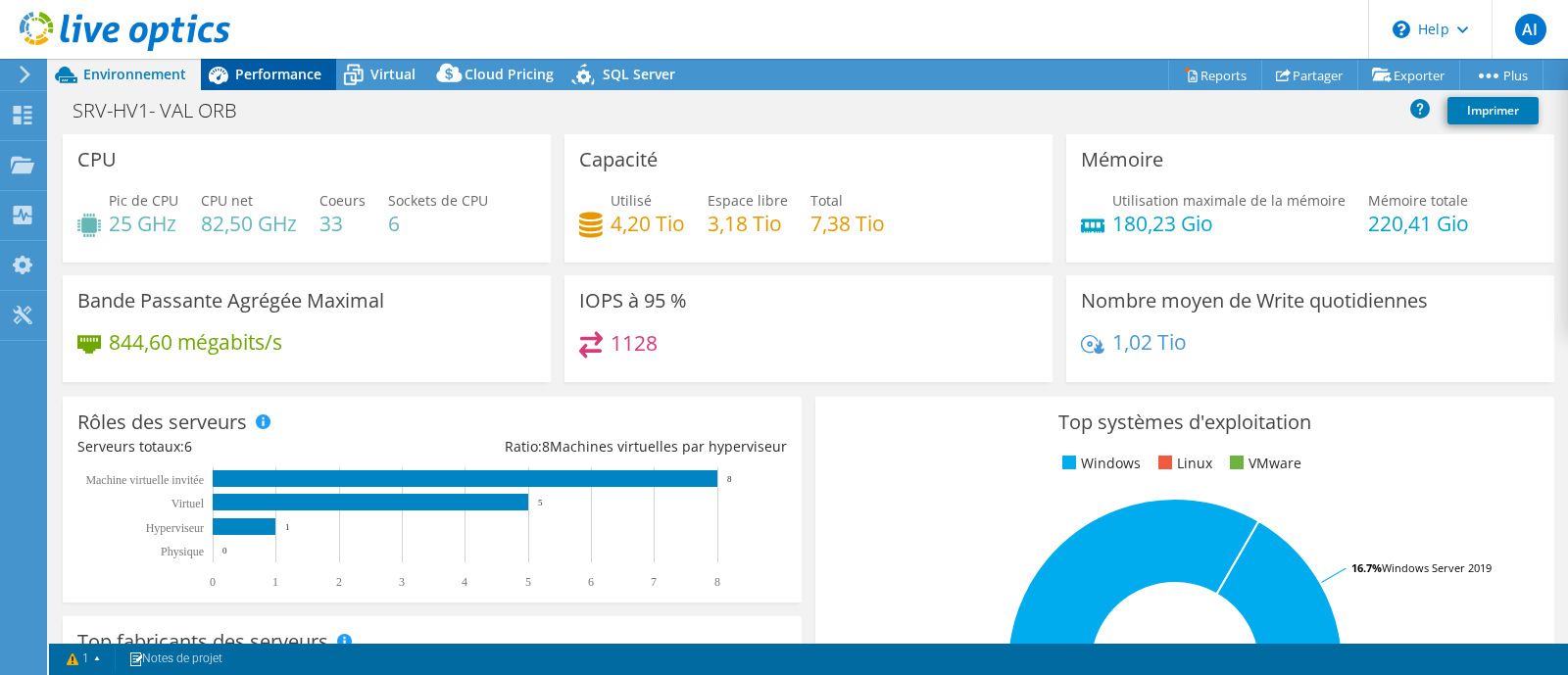 click on "Performance" at bounding box center (278, 73) 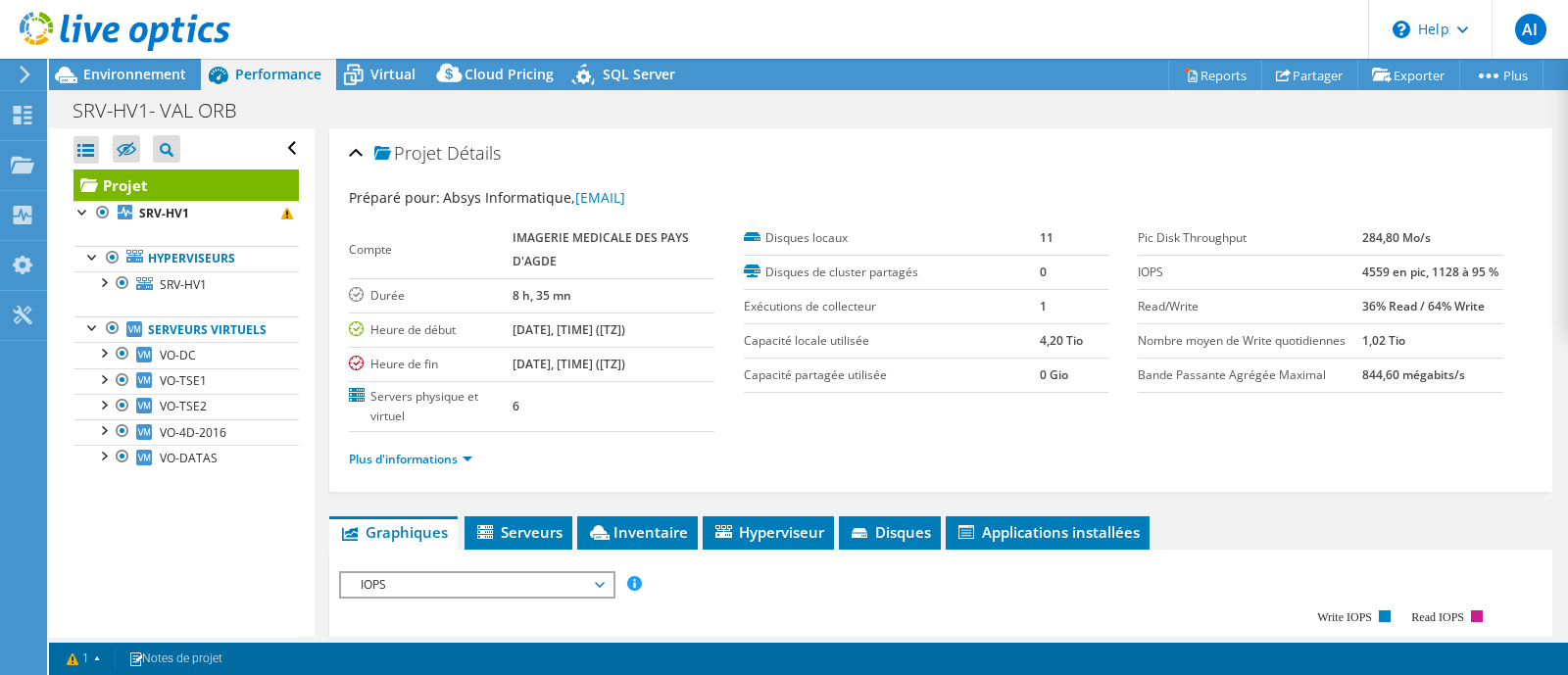 scroll, scrollTop: 121, scrollLeft: 0, axis: vertical 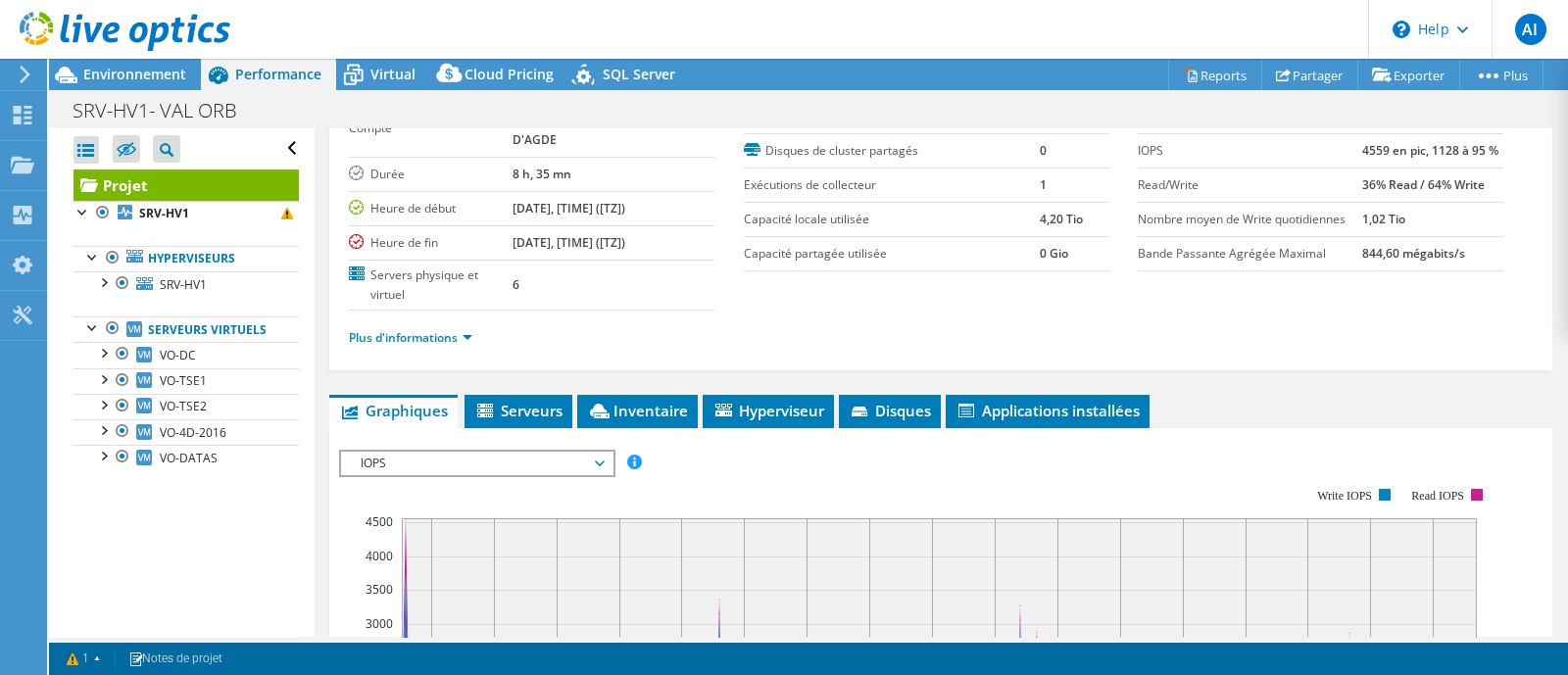 click on "IOPS
Débit de disque
Taille IO
Latence
Longueur de file d'attente
Pourcentage de CPU
Mémoire
Défauts de page
Participation
Débit du réseau
Erreurs de premiers serveurs par page
Ligne de concentration de charges de travail Tous IOPS" at bounding box center [941, 773] 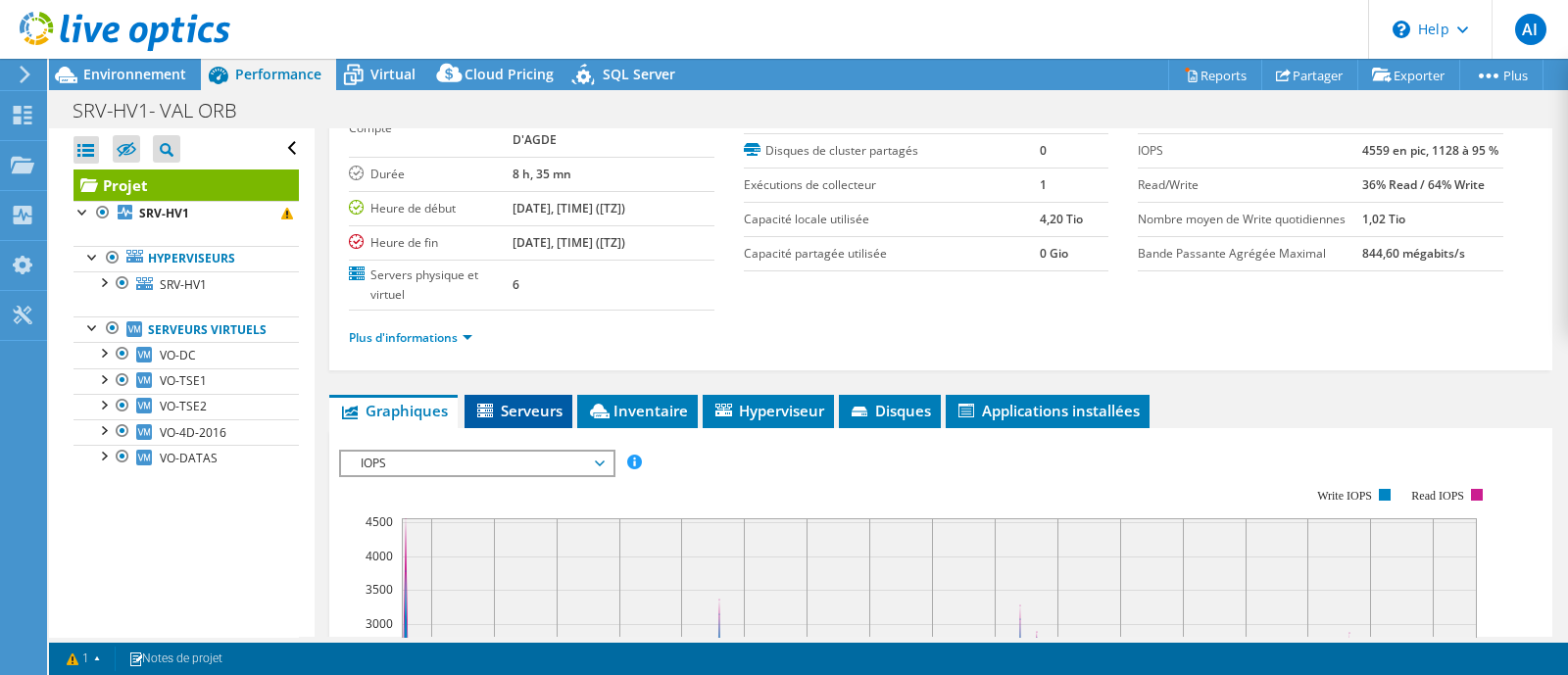 click on "Serveurs" at bounding box center [518, 411] 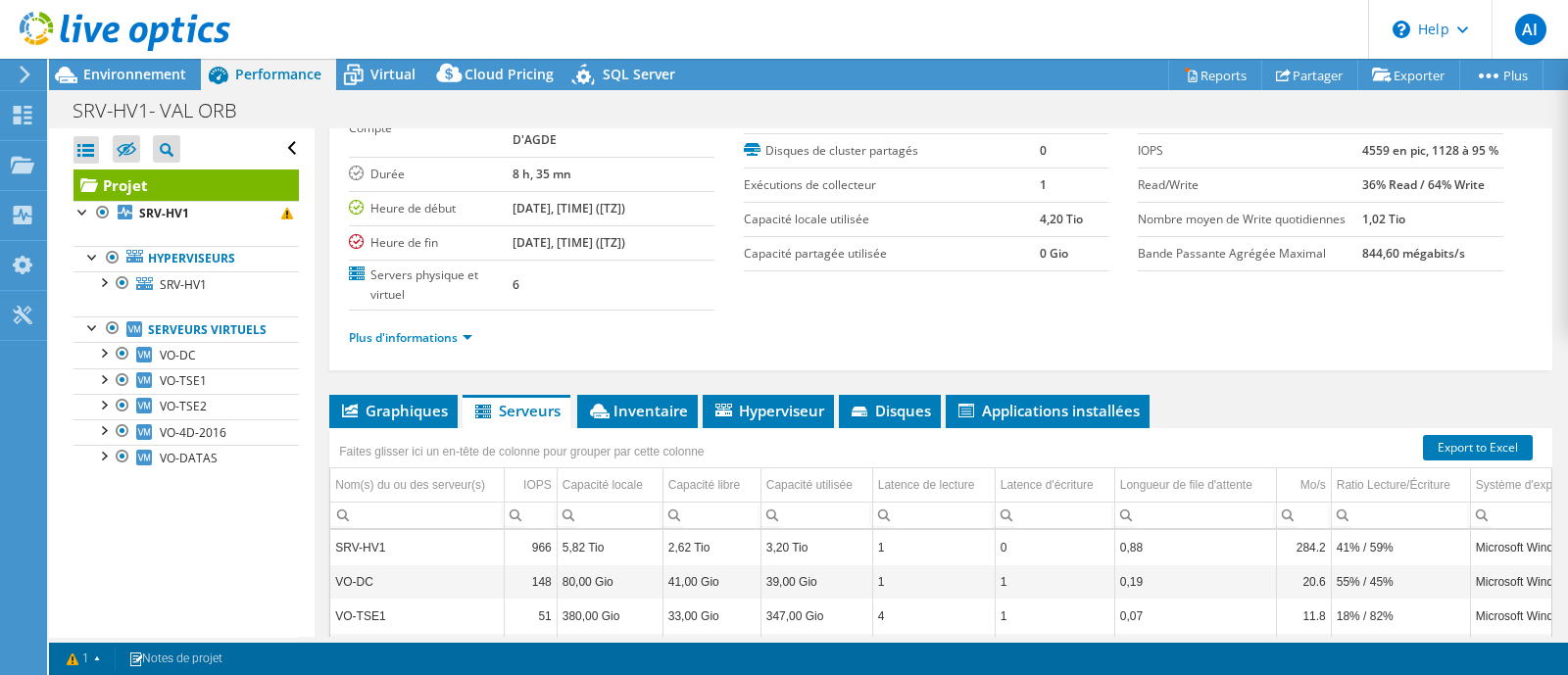 scroll, scrollTop: 367, scrollLeft: 0, axis: vertical 